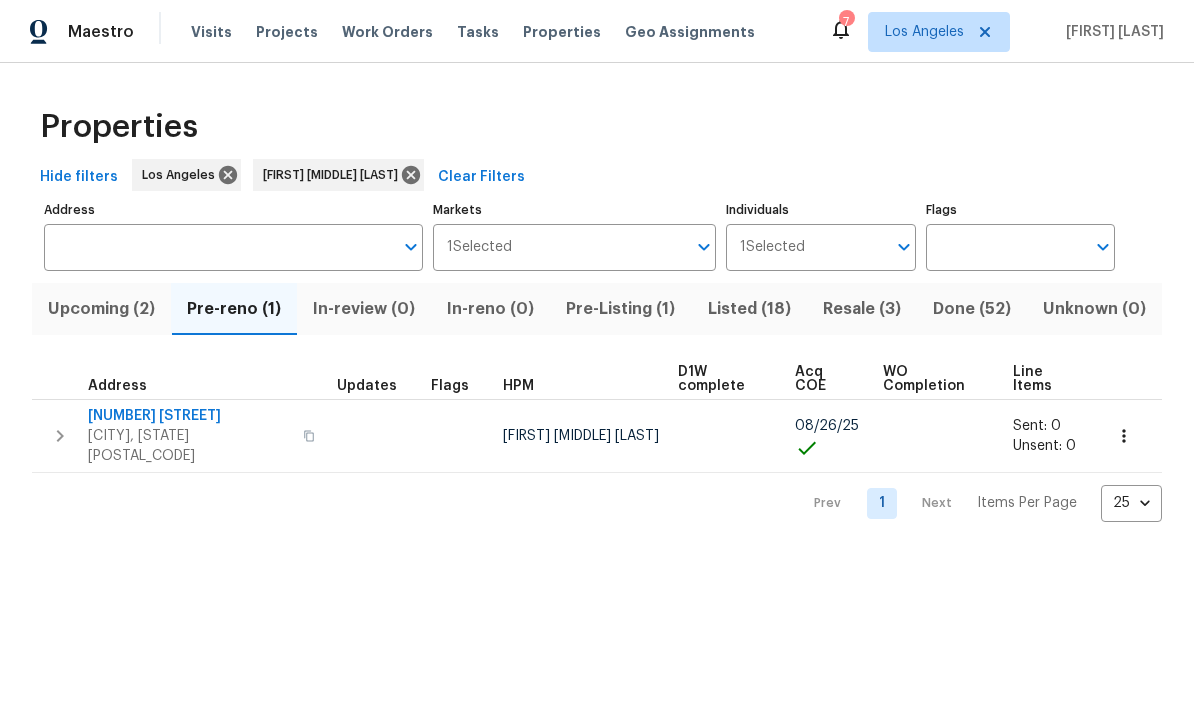 scroll, scrollTop: 0, scrollLeft: 0, axis: both 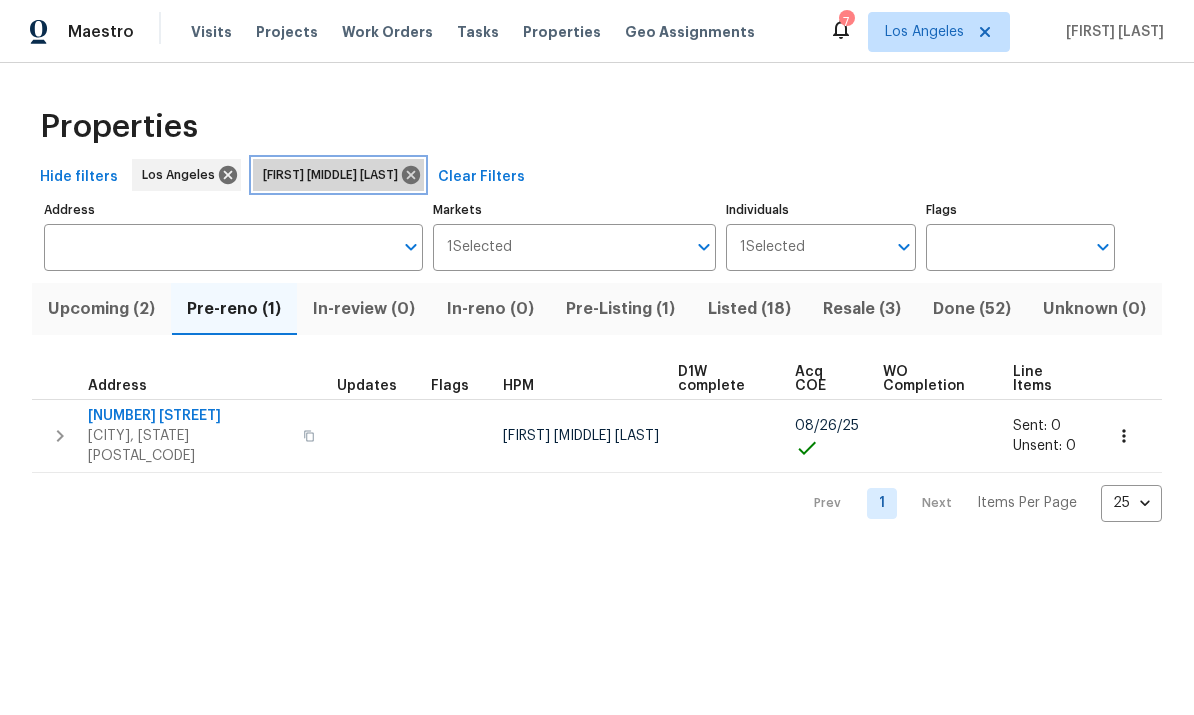 click 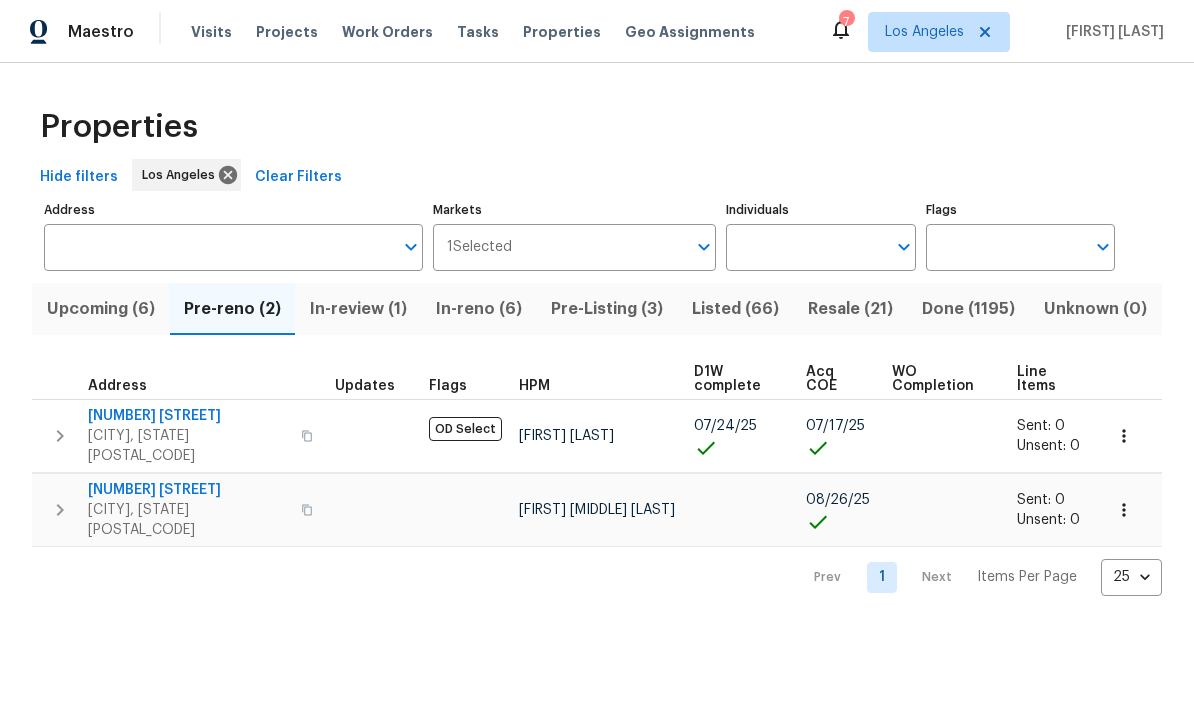 click on "Individuals" at bounding box center (805, 247) 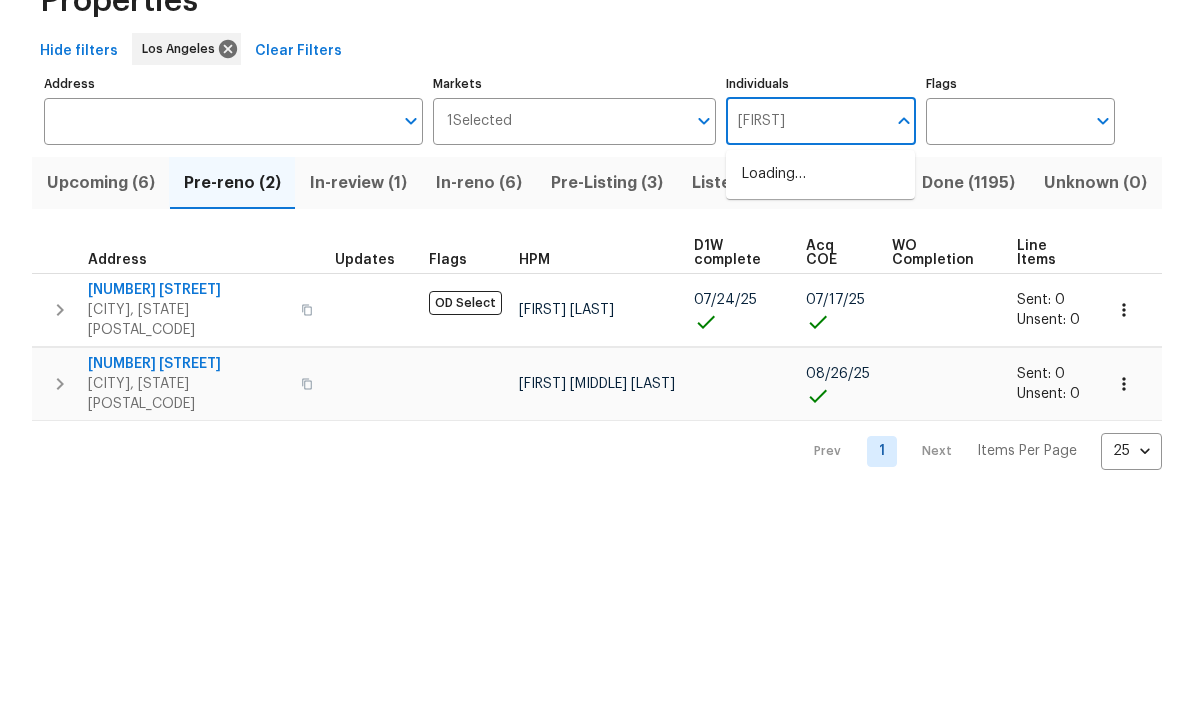 type on "[FIRST]" 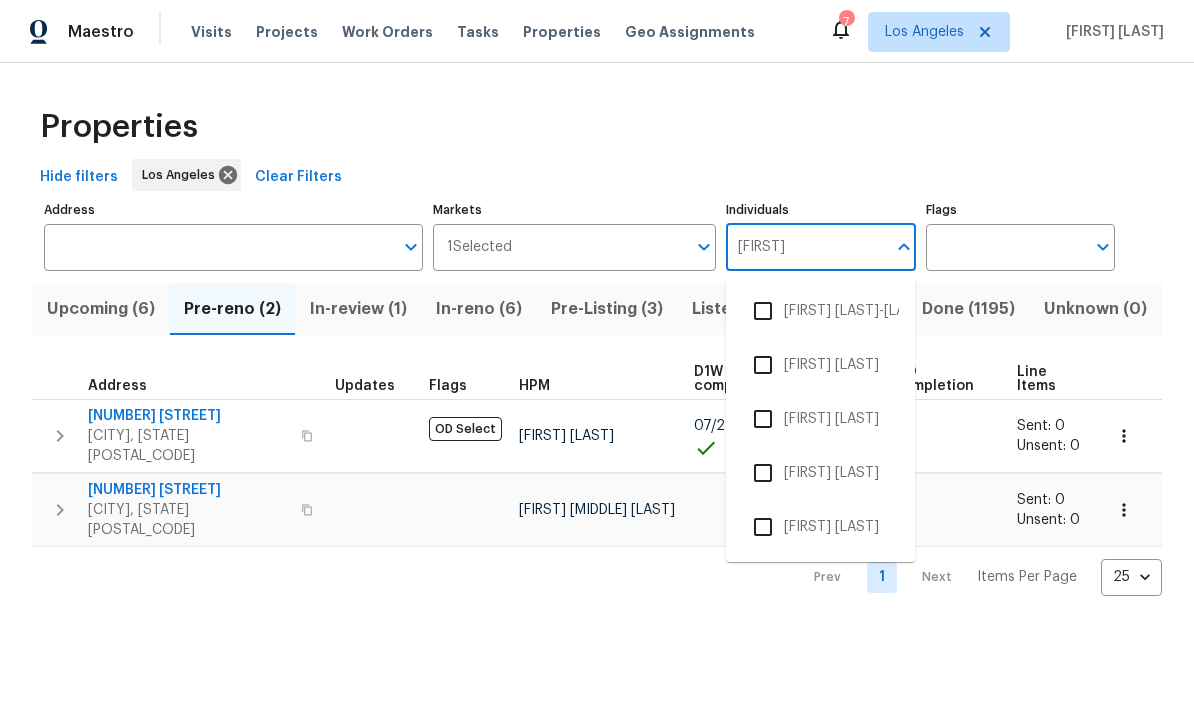click at bounding box center [763, 527] 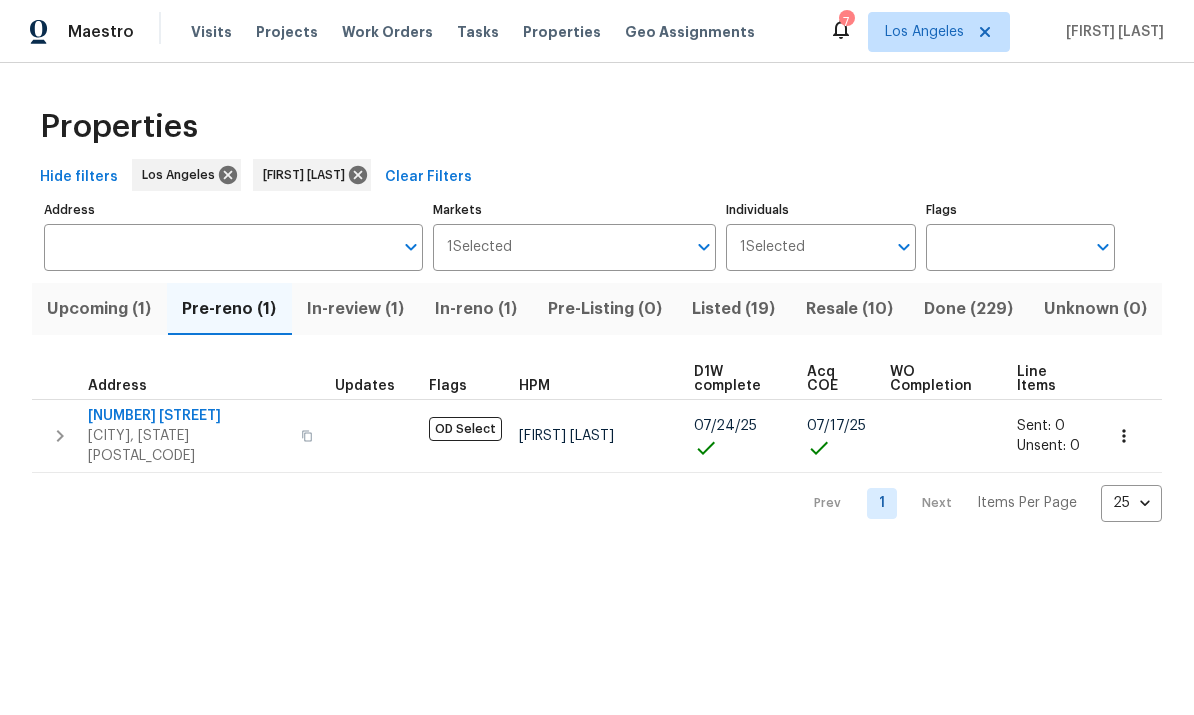 click on "Done (229)" at bounding box center [968, 309] 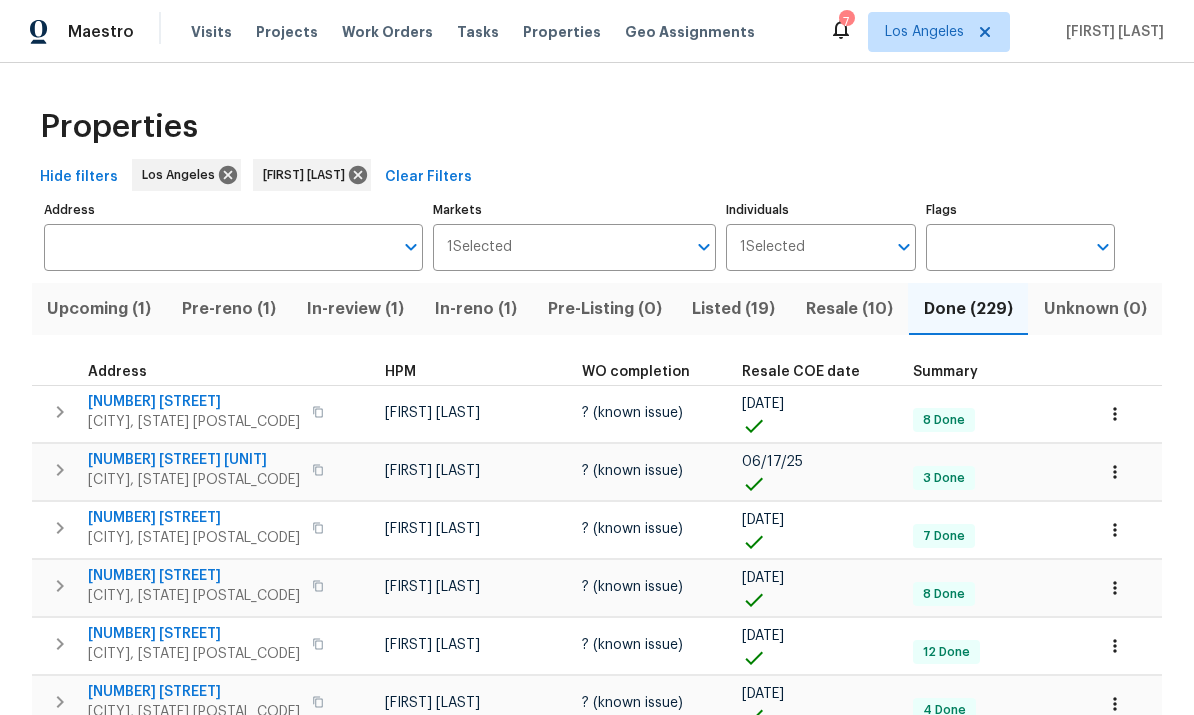 scroll, scrollTop: 0, scrollLeft: 0, axis: both 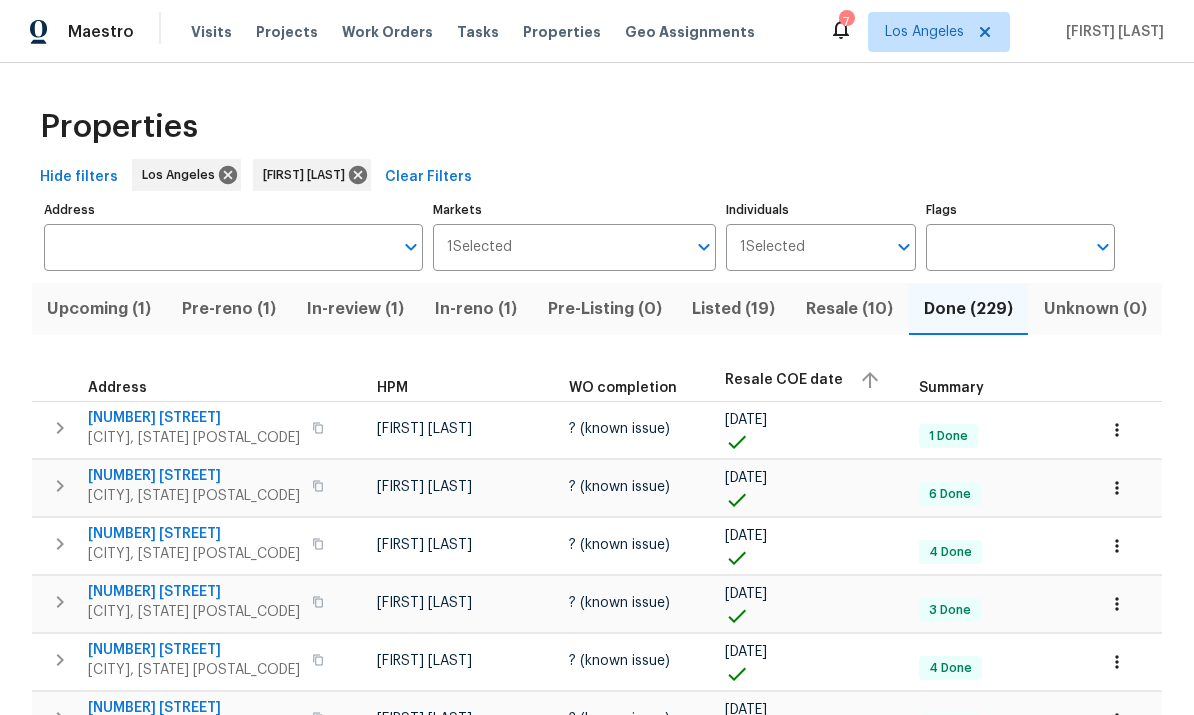 click on "Resale COE date" at bounding box center (784, 380) 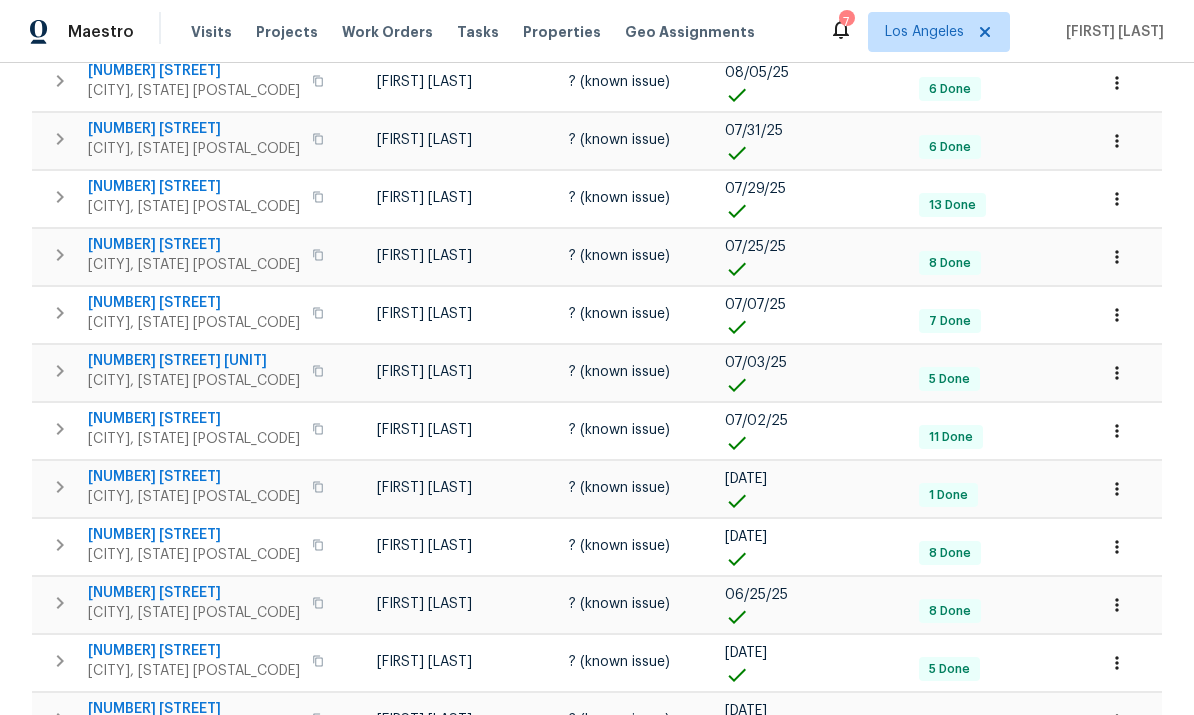 scroll, scrollTop: 348, scrollLeft: 0, axis: vertical 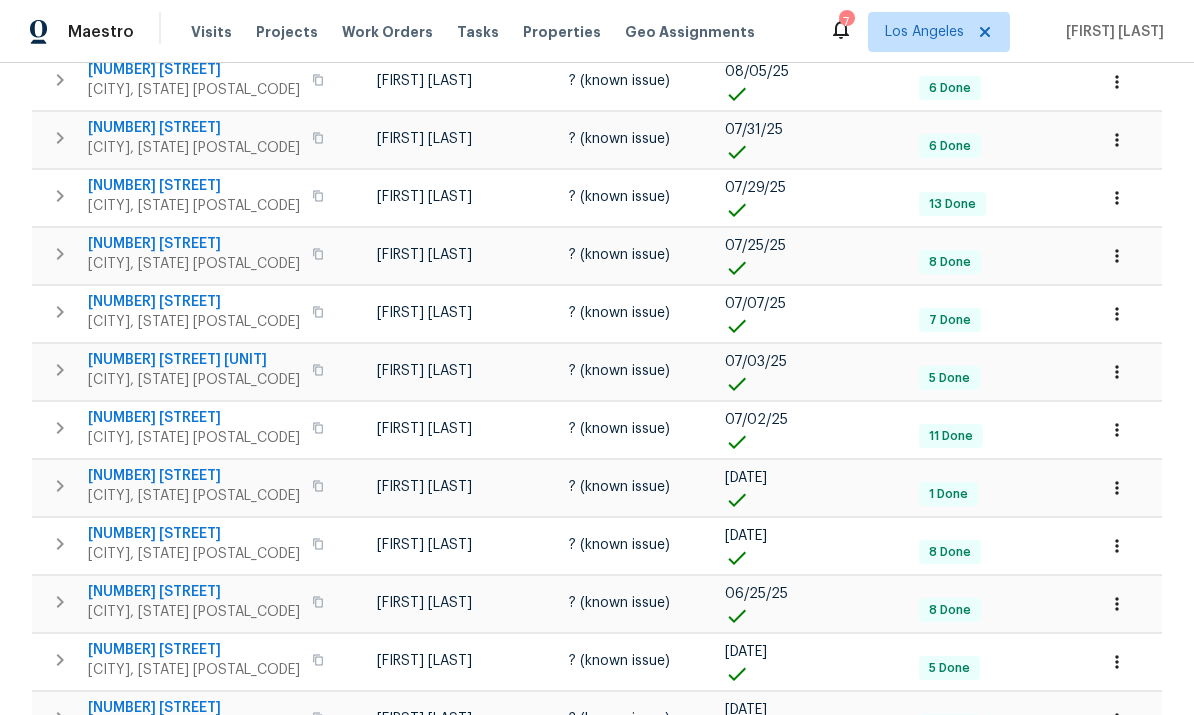 click on "[NUMBER] [STREET]" at bounding box center [194, 418] 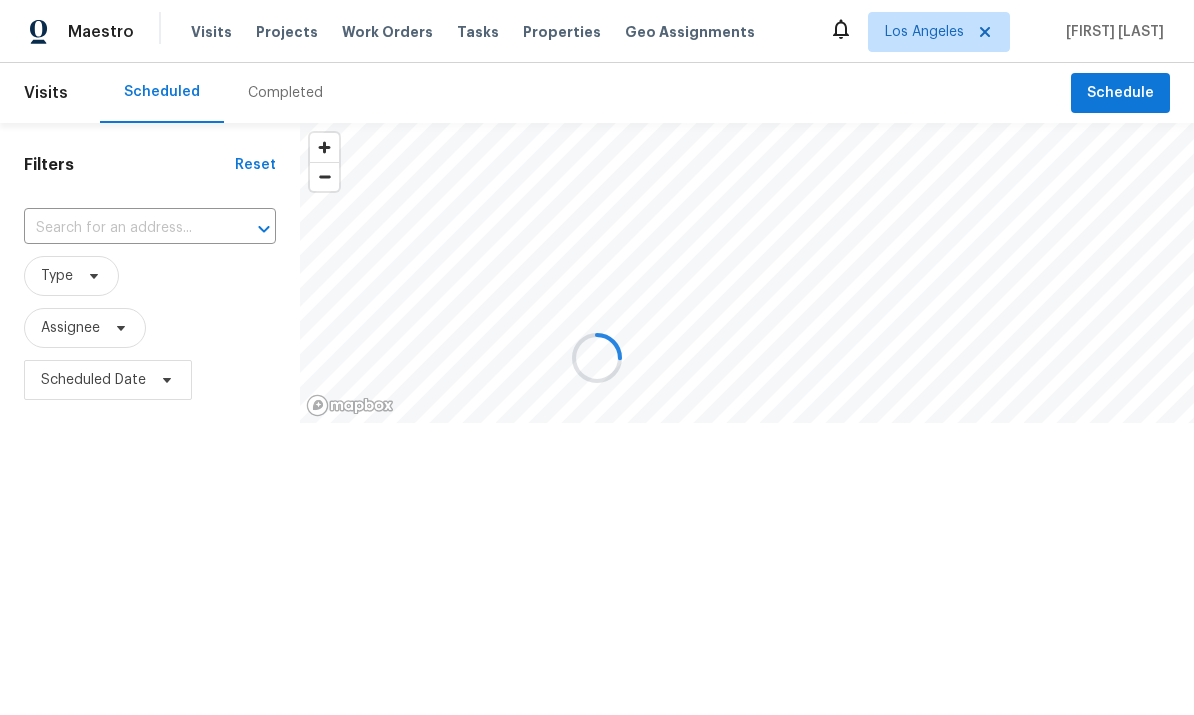 scroll, scrollTop: 0, scrollLeft: 0, axis: both 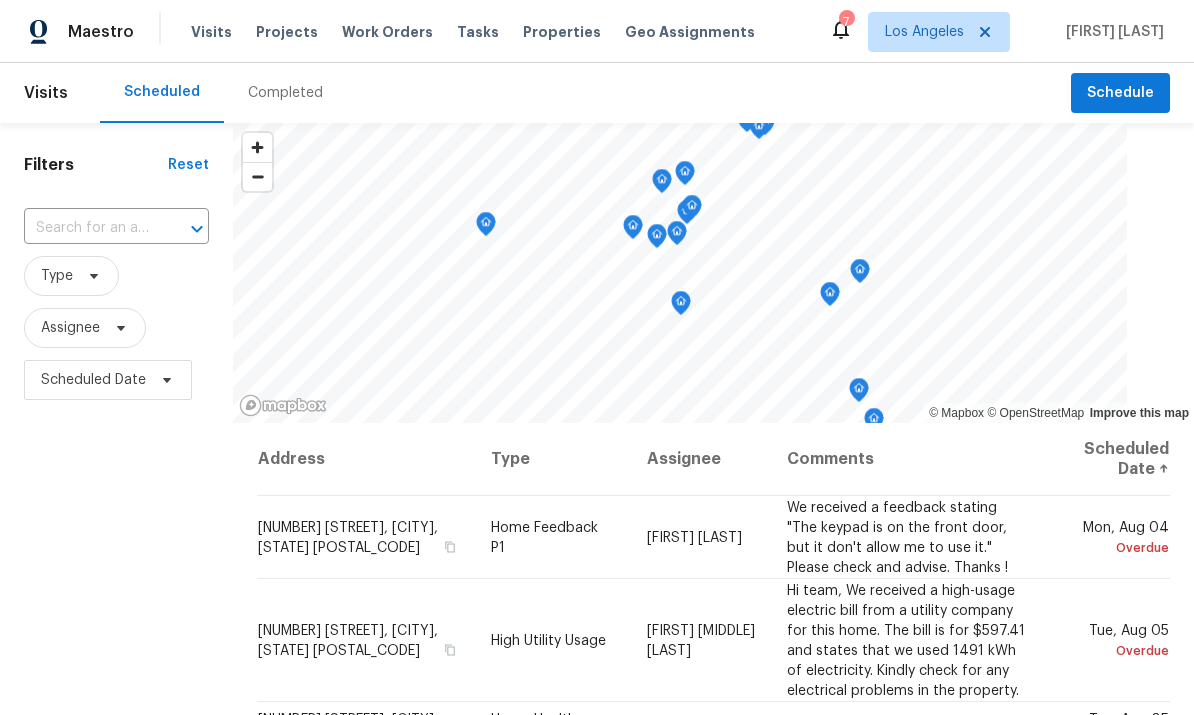 click on "Visits Projects Work Orders Tasks Properties Geo Assignments" at bounding box center [485, 32] 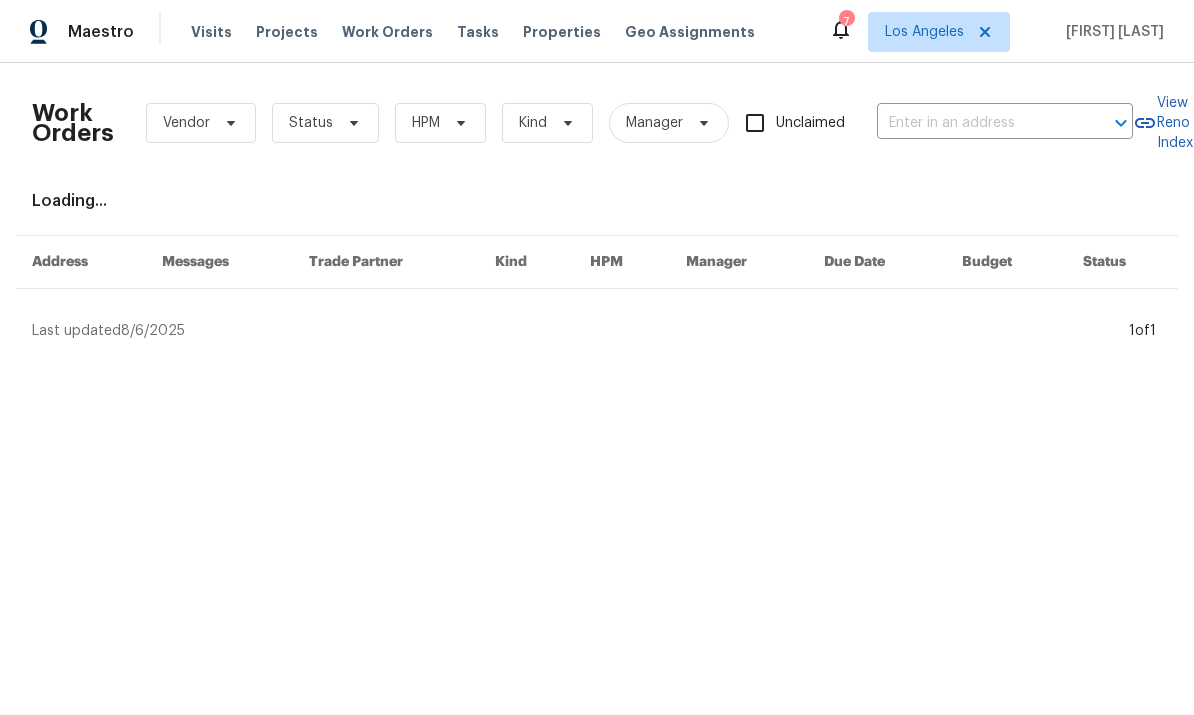 click at bounding box center [977, 123] 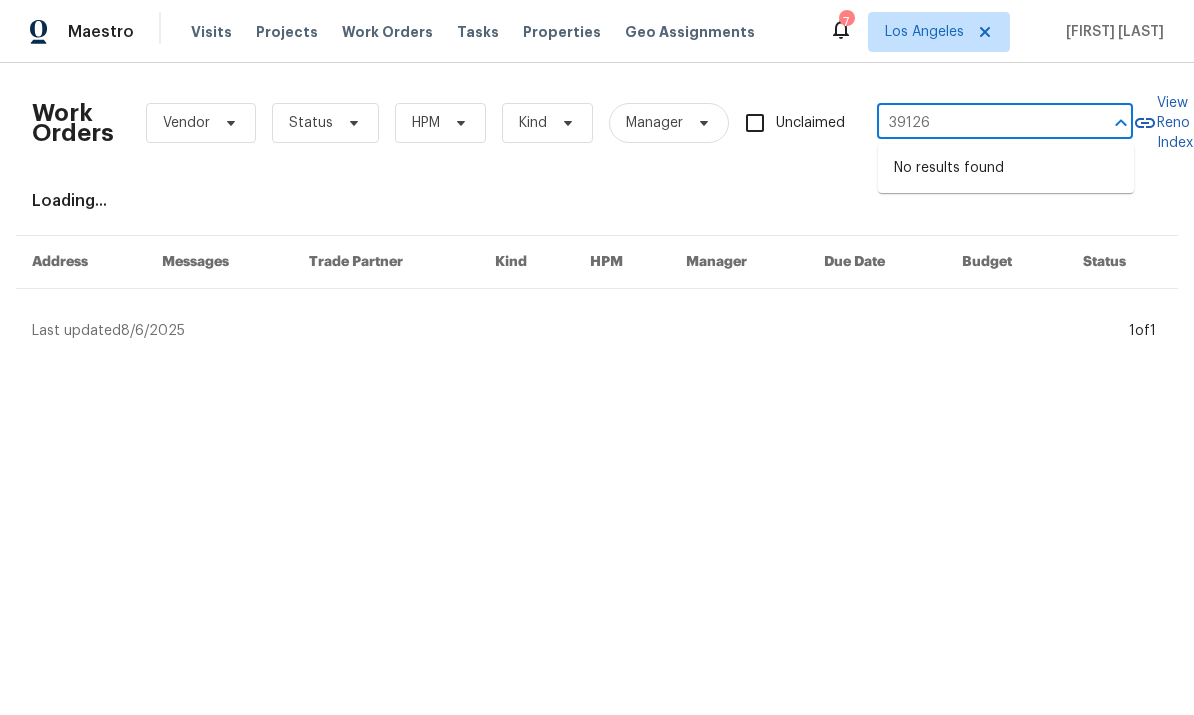 type on "39126" 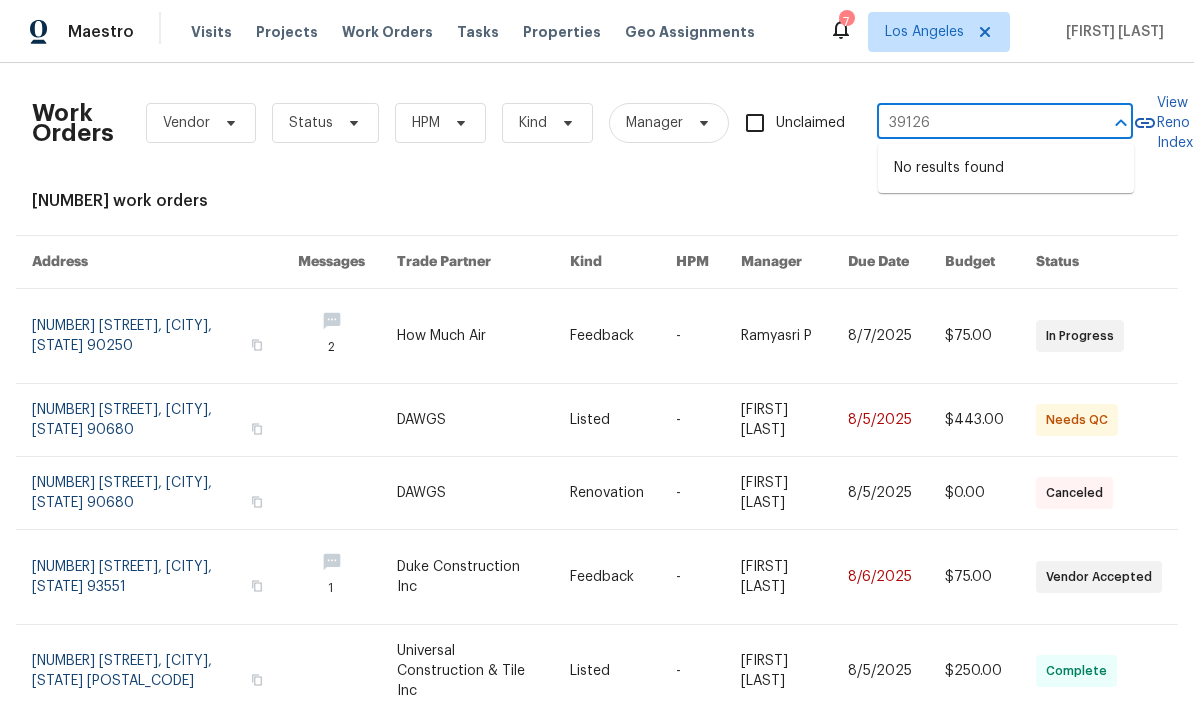 click on "Projects" at bounding box center [287, 32] 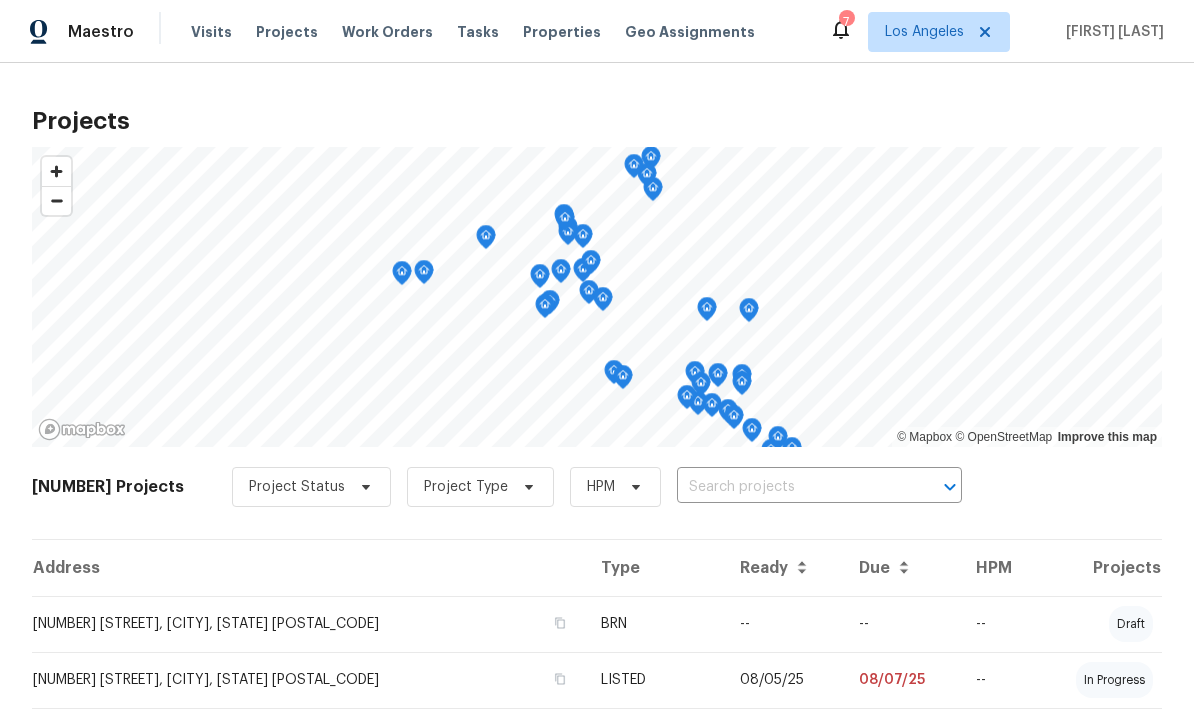 click at bounding box center [791, 487] 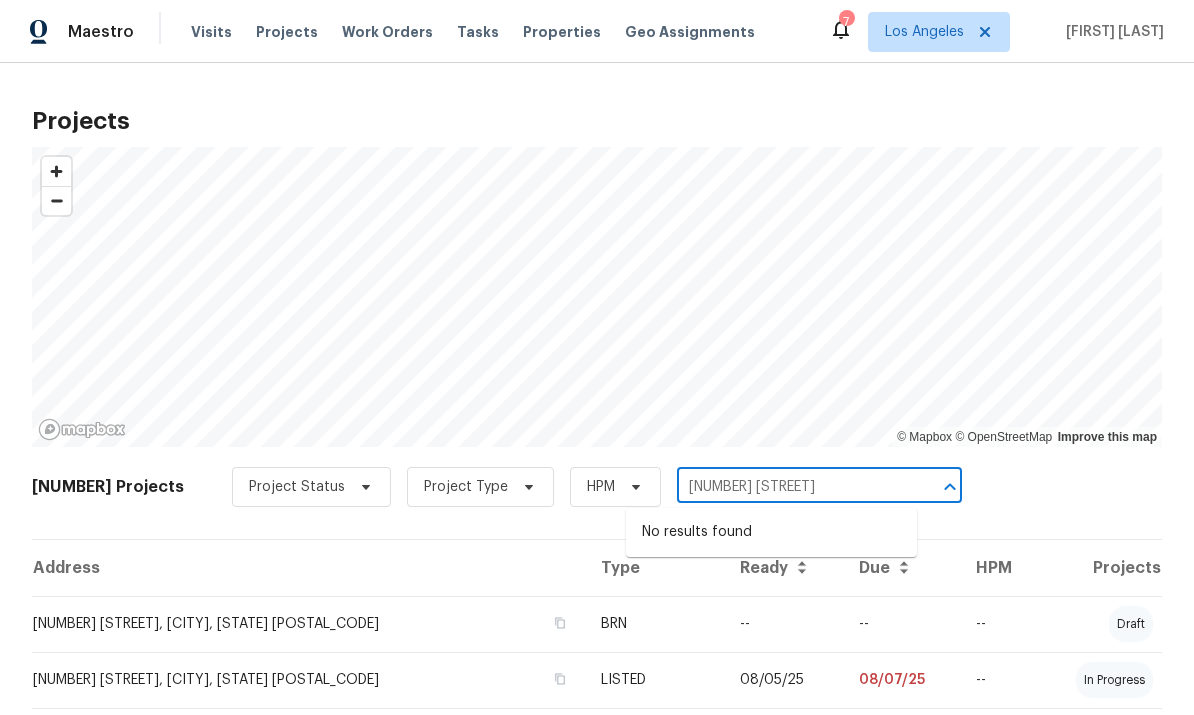 scroll, scrollTop: 0, scrollLeft: 0, axis: both 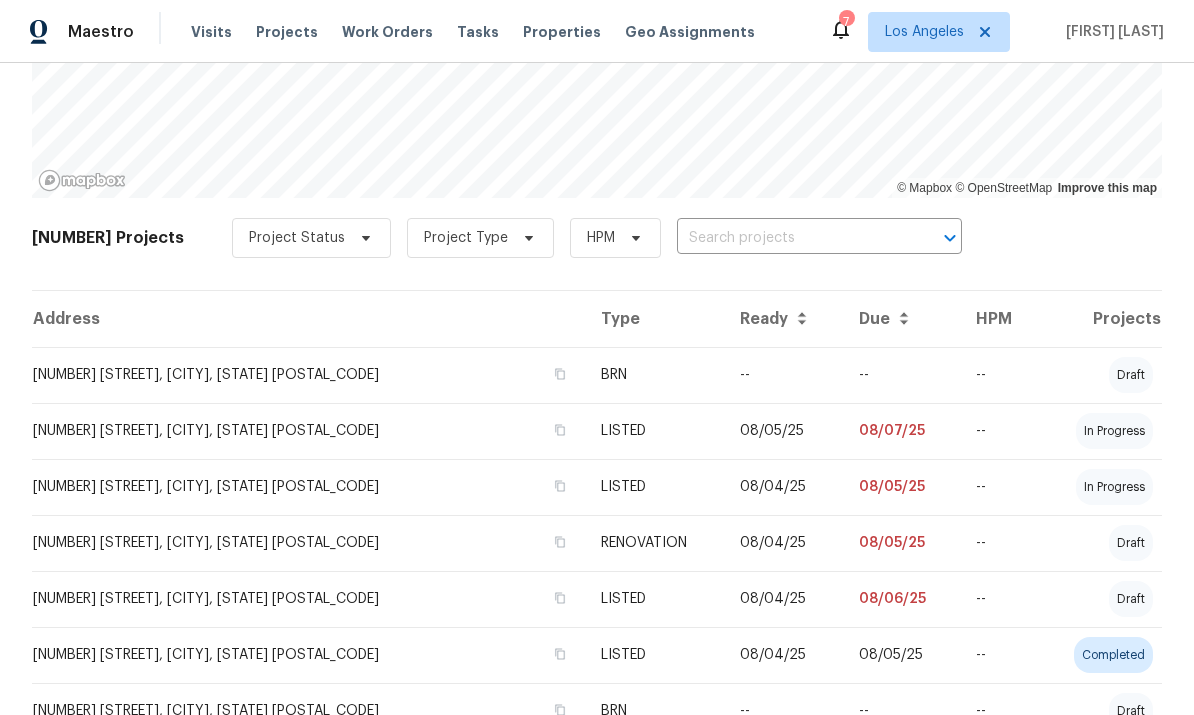 click on "Ready" at bounding box center (784, 319) 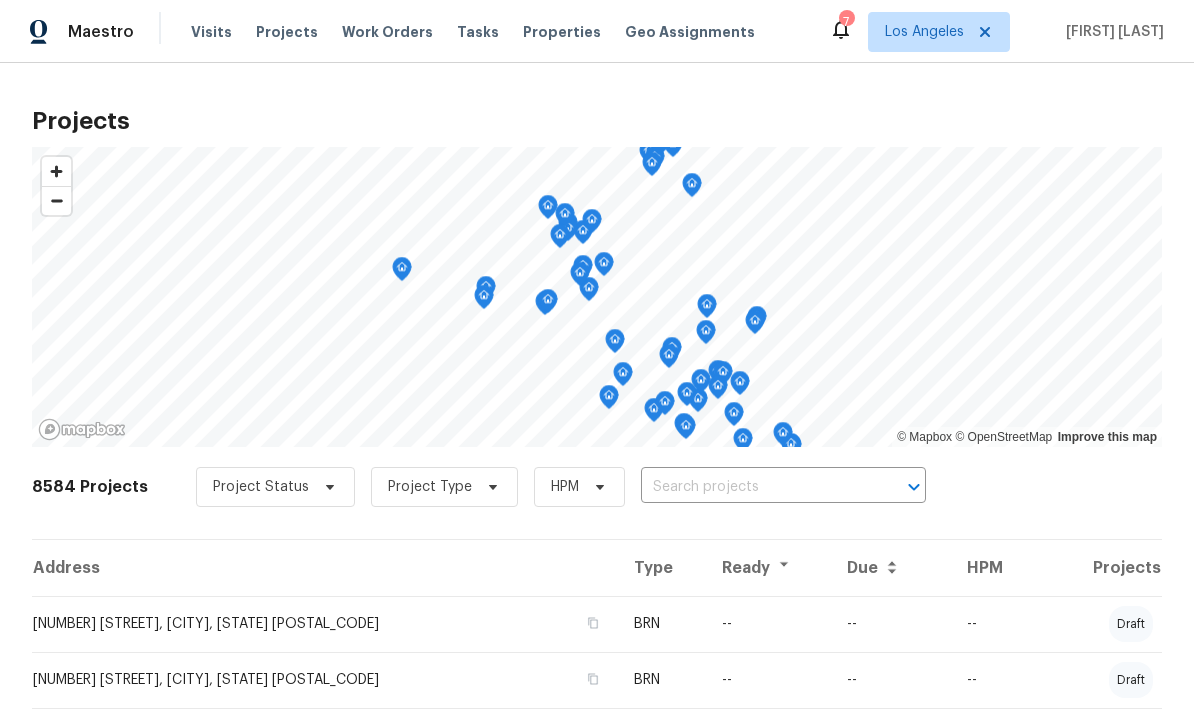 scroll, scrollTop: 0, scrollLeft: 0, axis: both 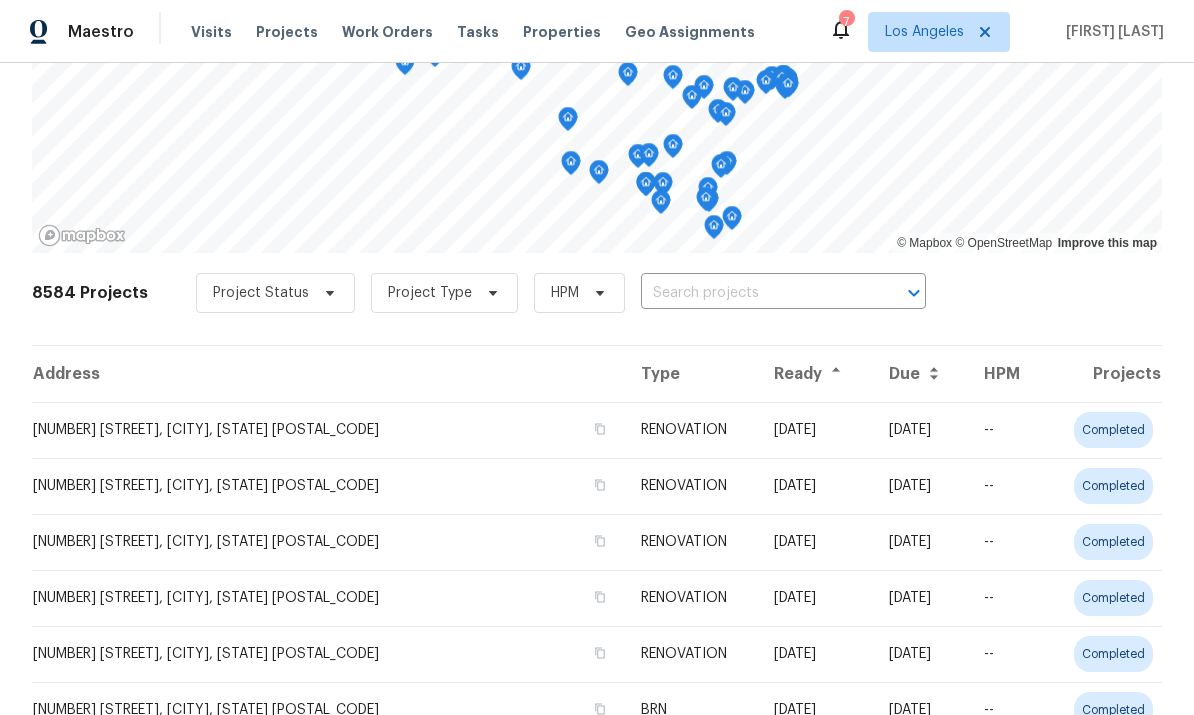 click 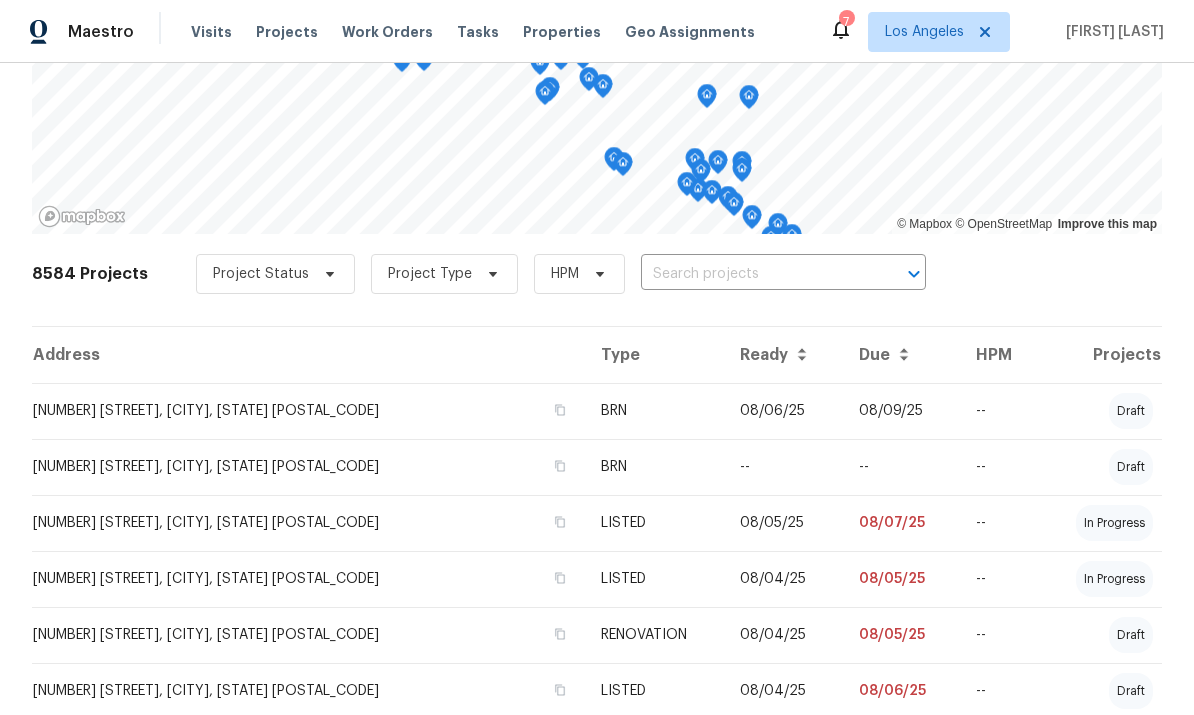 scroll, scrollTop: 214, scrollLeft: 0, axis: vertical 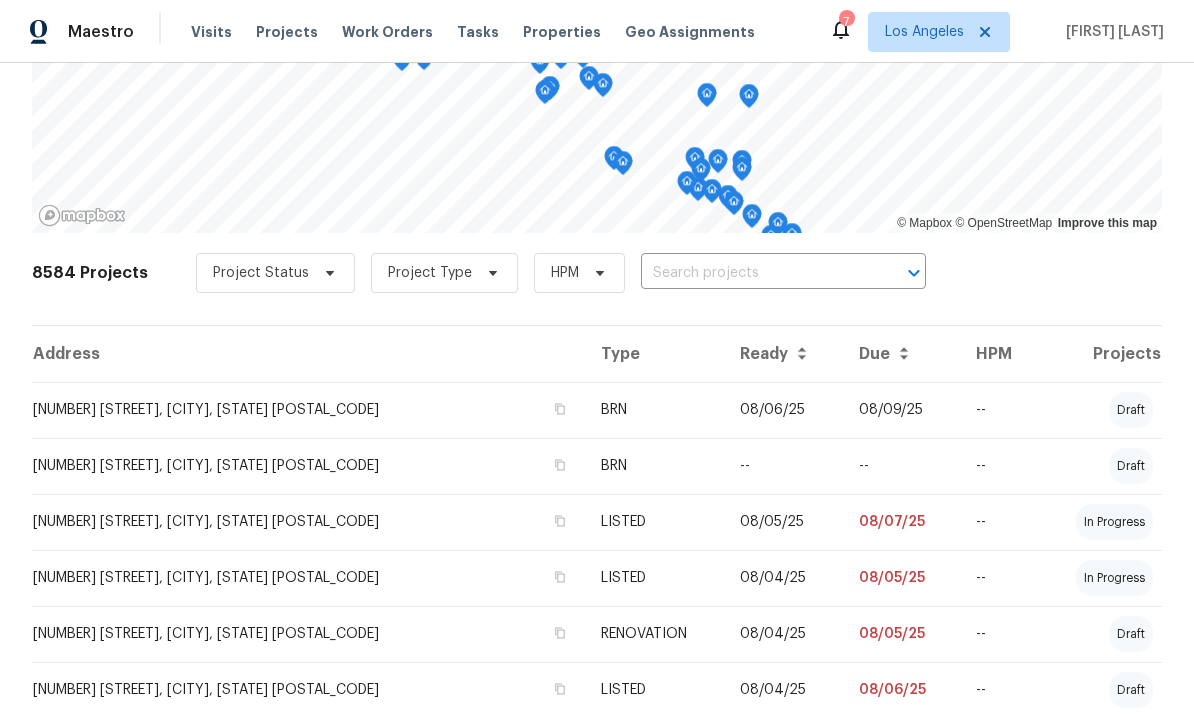 click on "39126 Dunbar St, Palmdale, CA 93551" at bounding box center [308, 410] 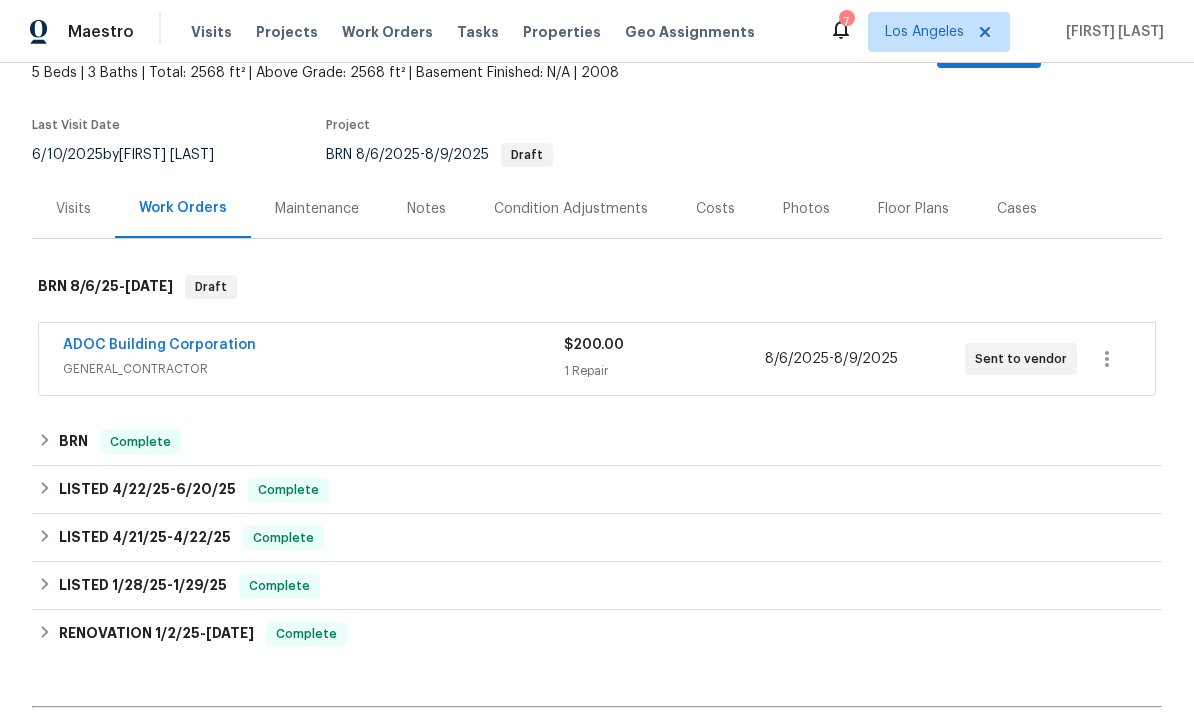 scroll, scrollTop: 141, scrollLeft: 0, axis: vertical 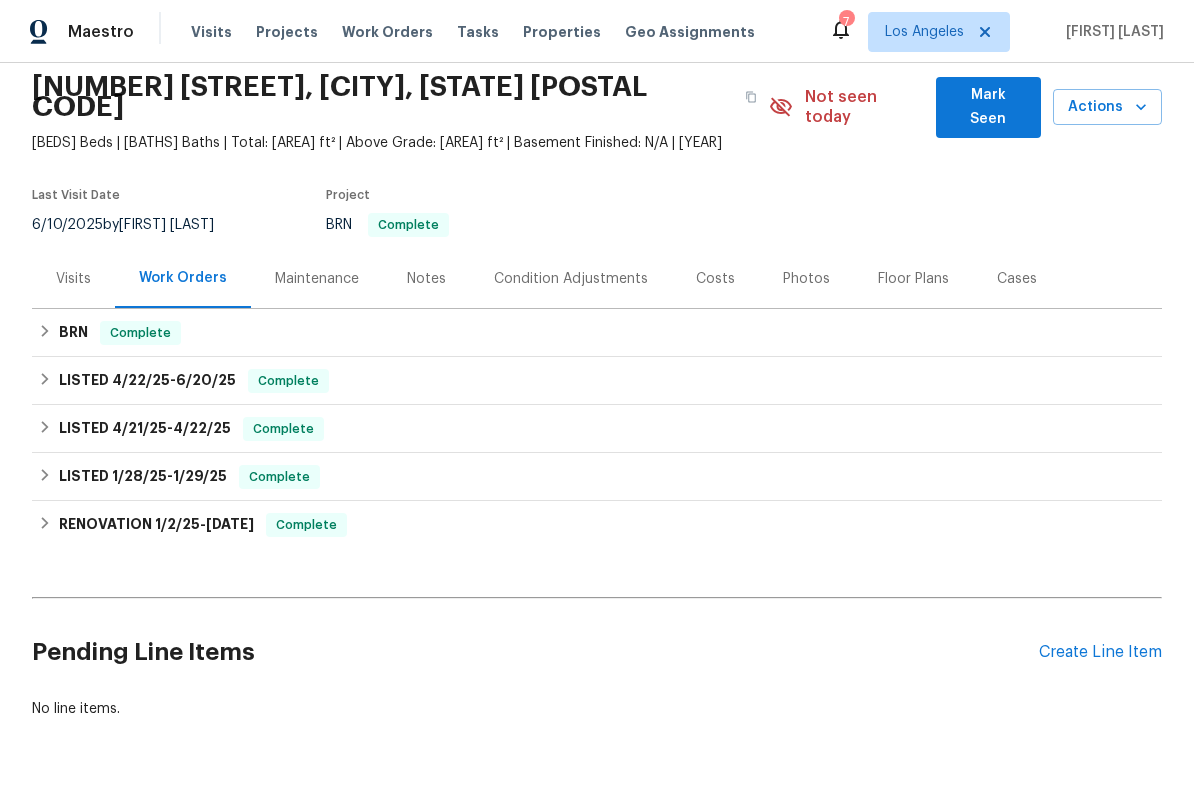 click on "Create Line Item" at bounding box center (1100, 652) 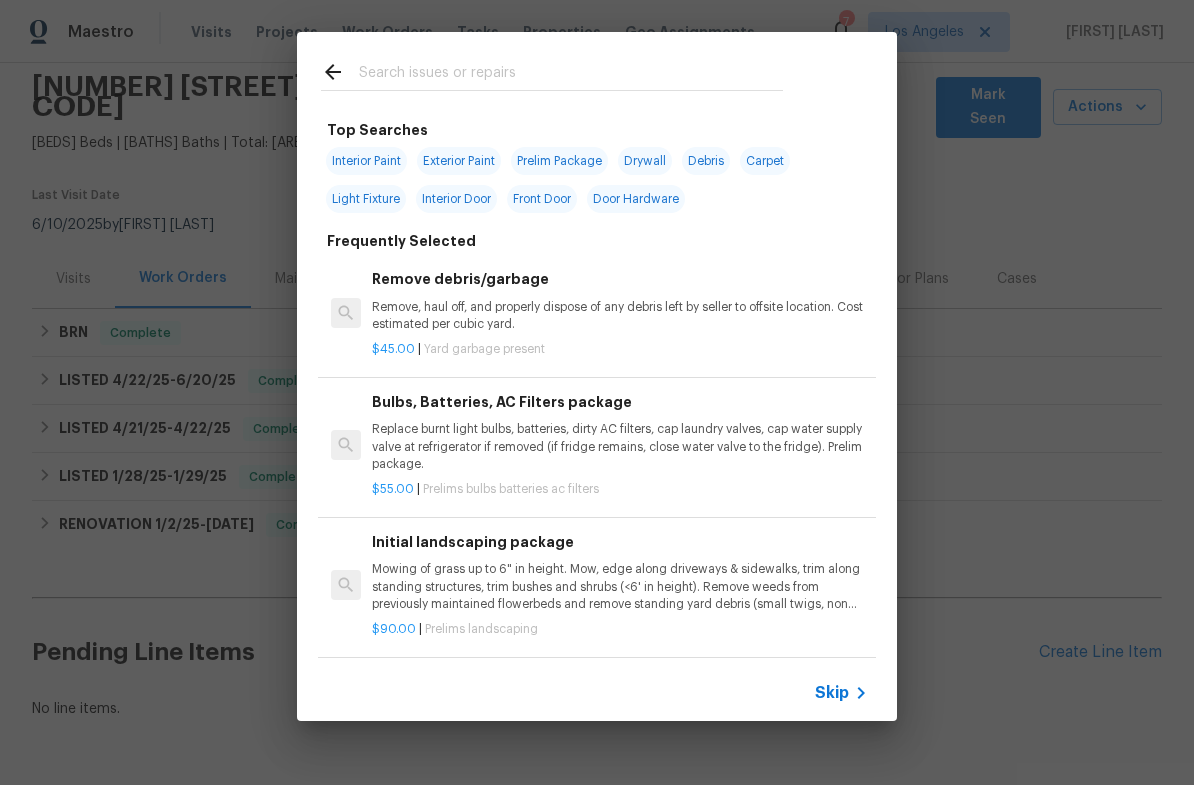 click at bounding box center [571, 75] 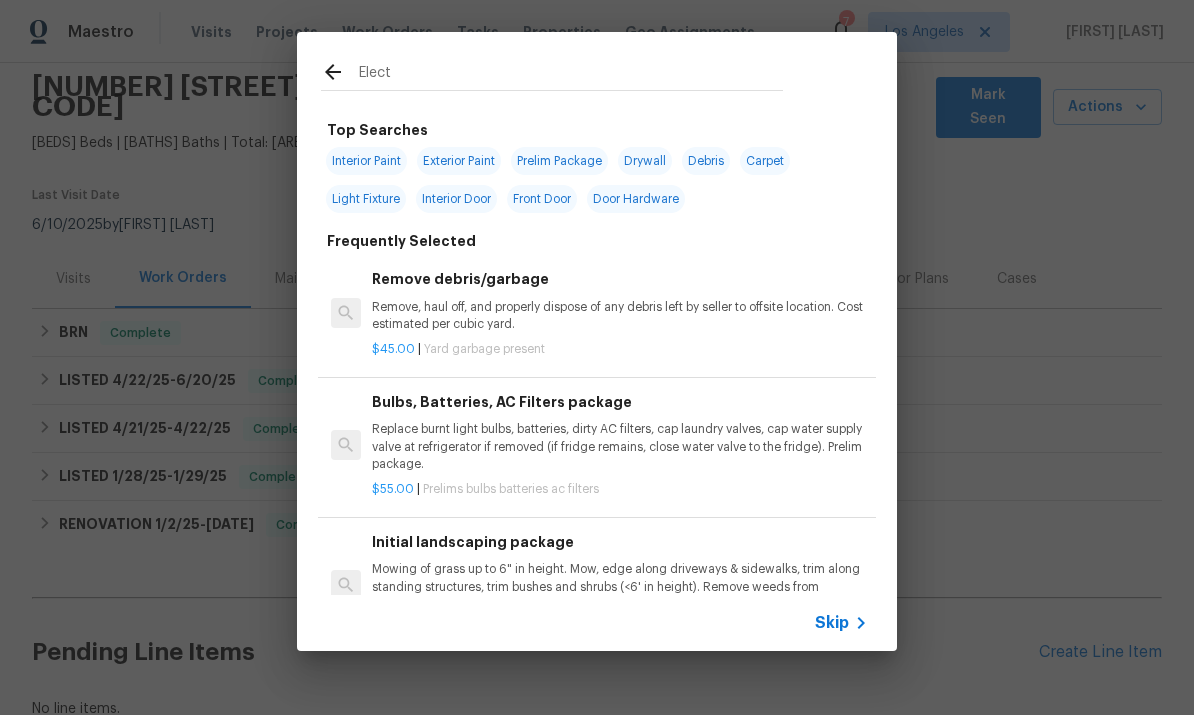 type on "Electr" 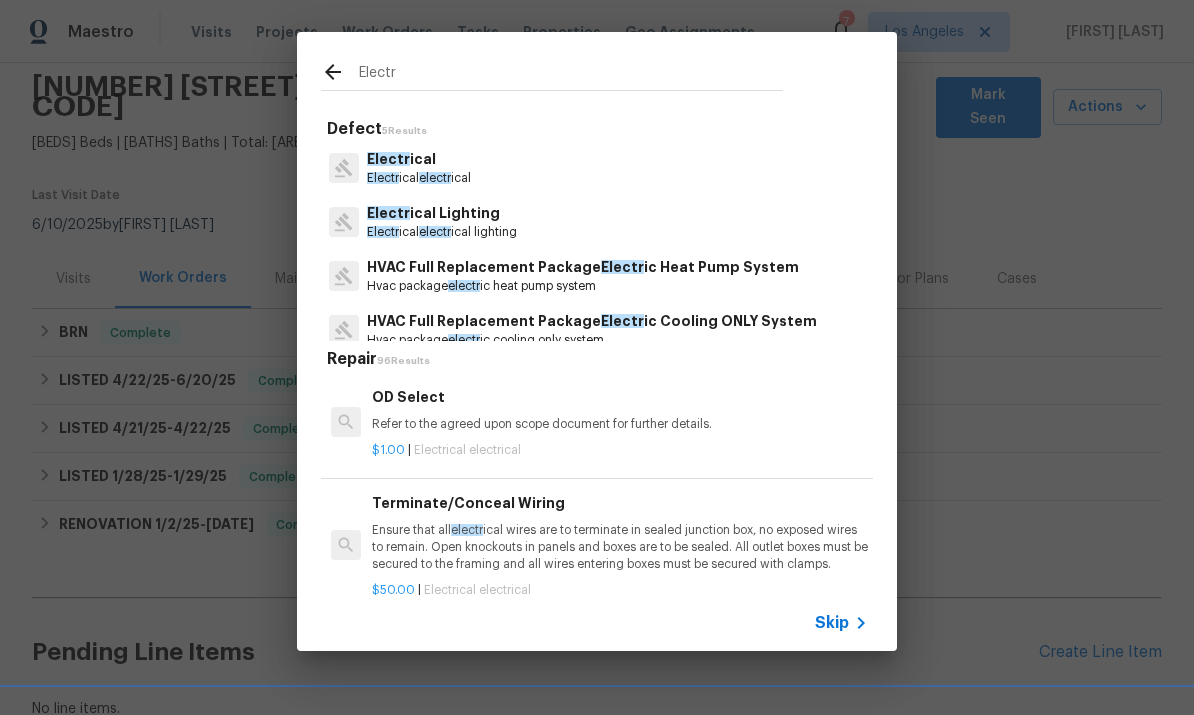click on "Electr ical  electr ical" at bounding box center (419, 178) 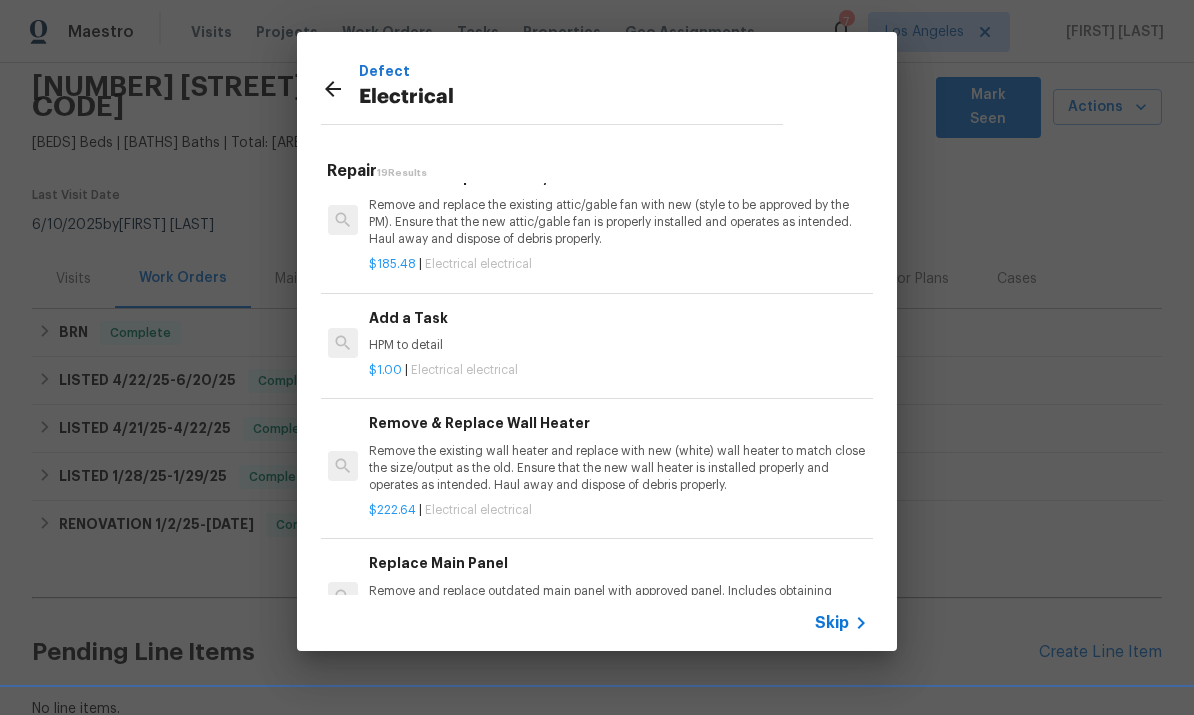 scroll, scrollTop: 1278, scrollLeft: 3, axis: both 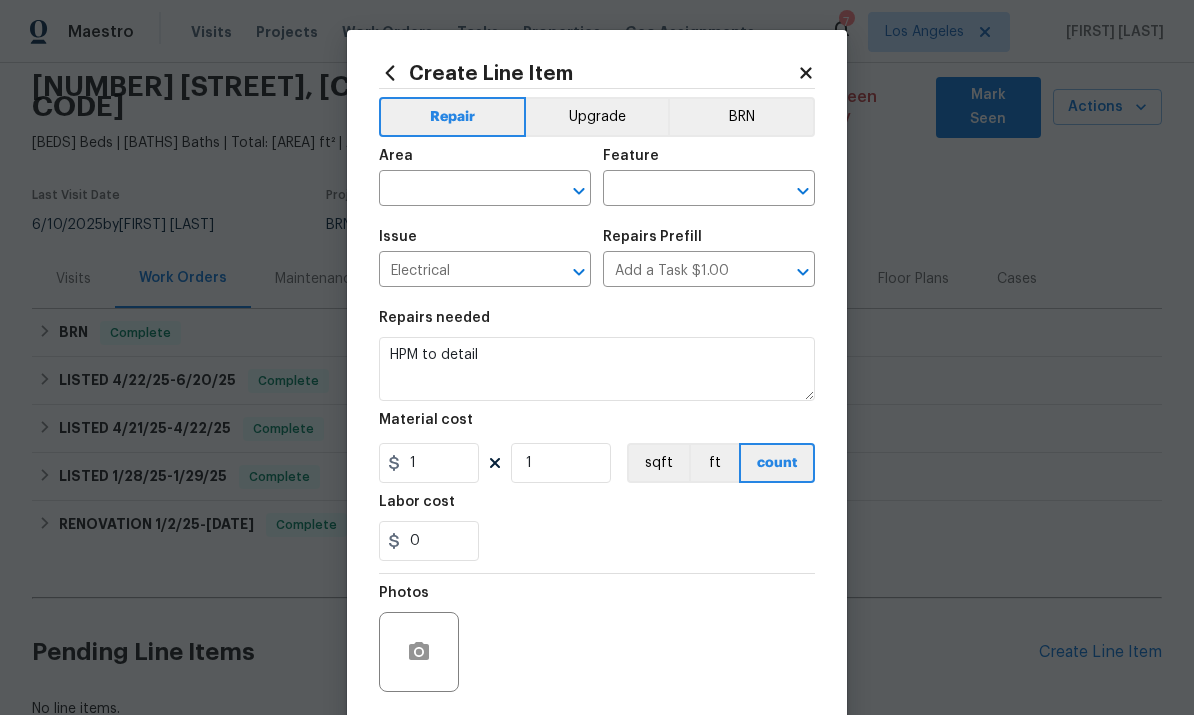 click at bounding box center (457, 190) 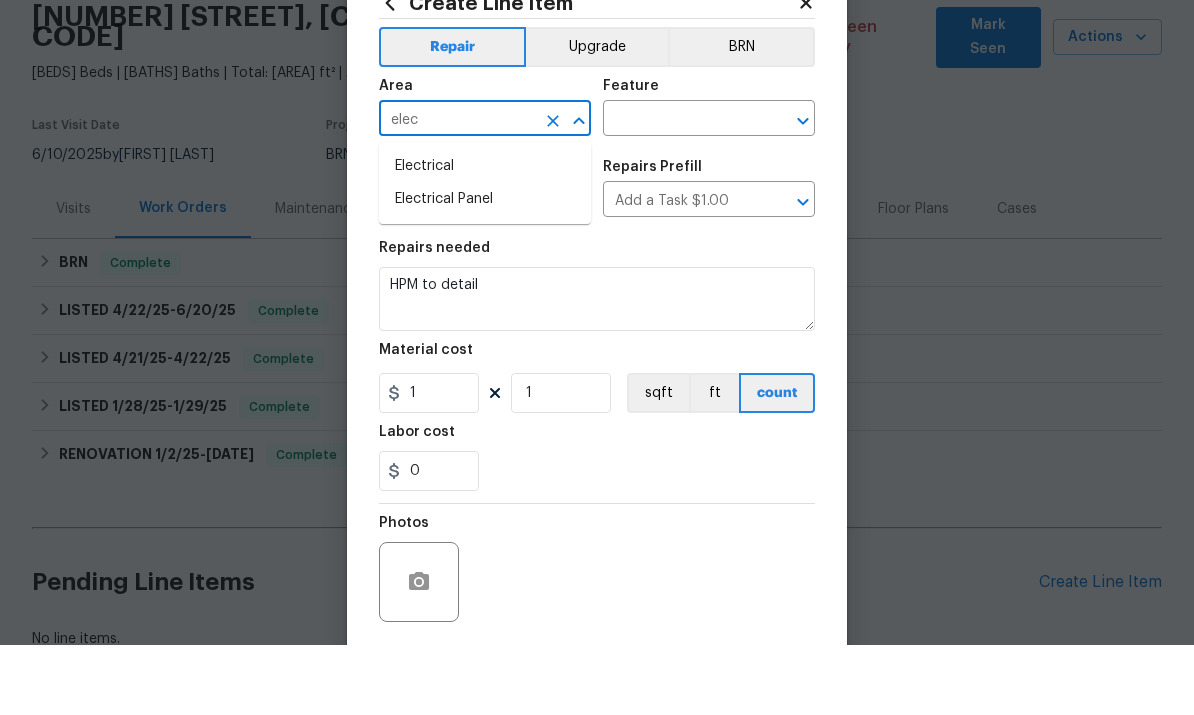 click on "Electrical" at bounding box center [485, 236] 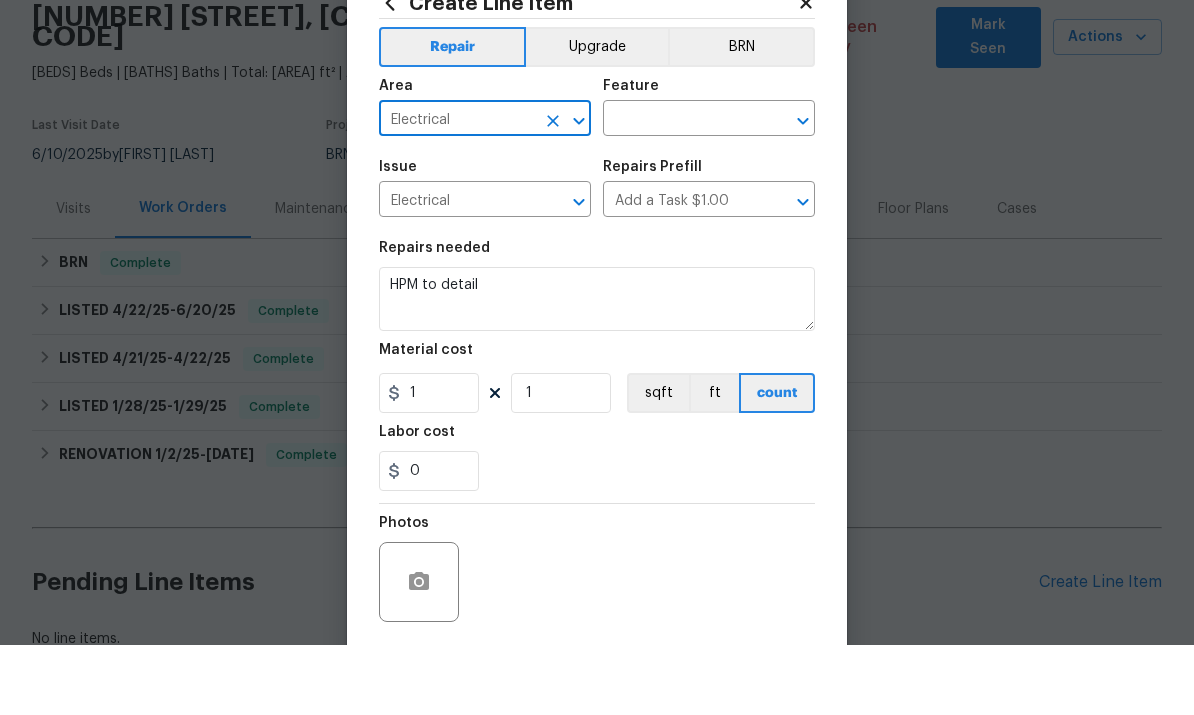 click at bounding box center [681, 190] 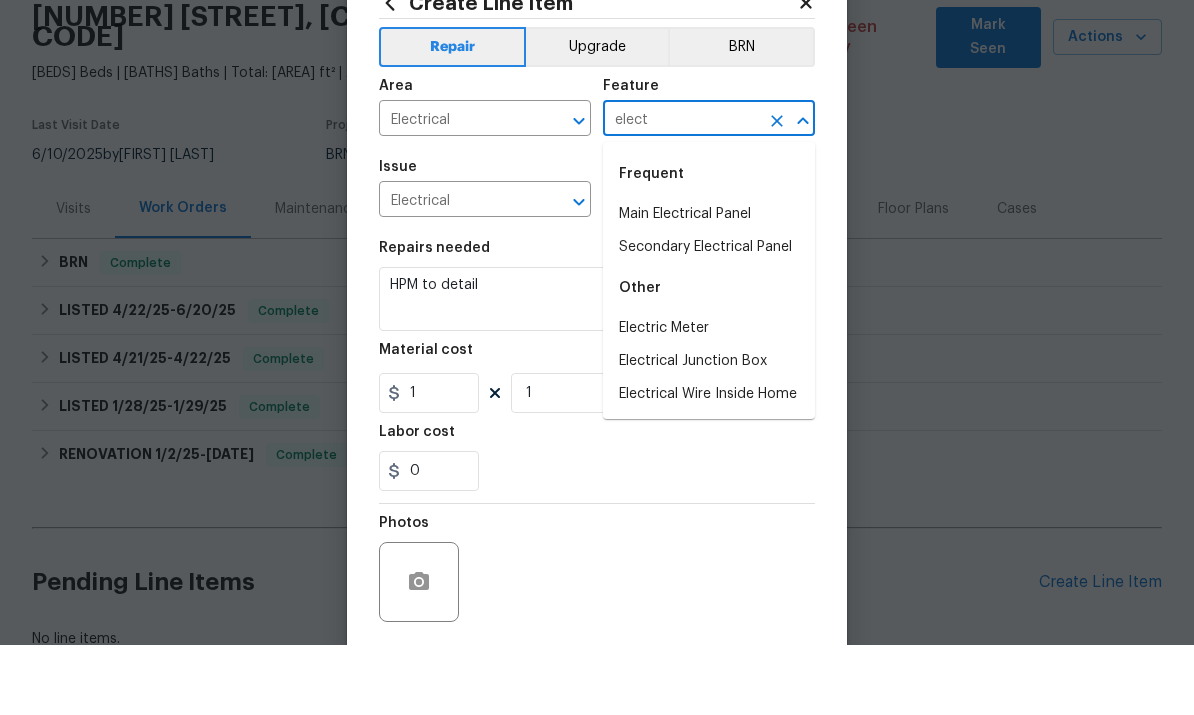 scroll, scrollTop: 70, scrollLeft: 0, axis: vertical 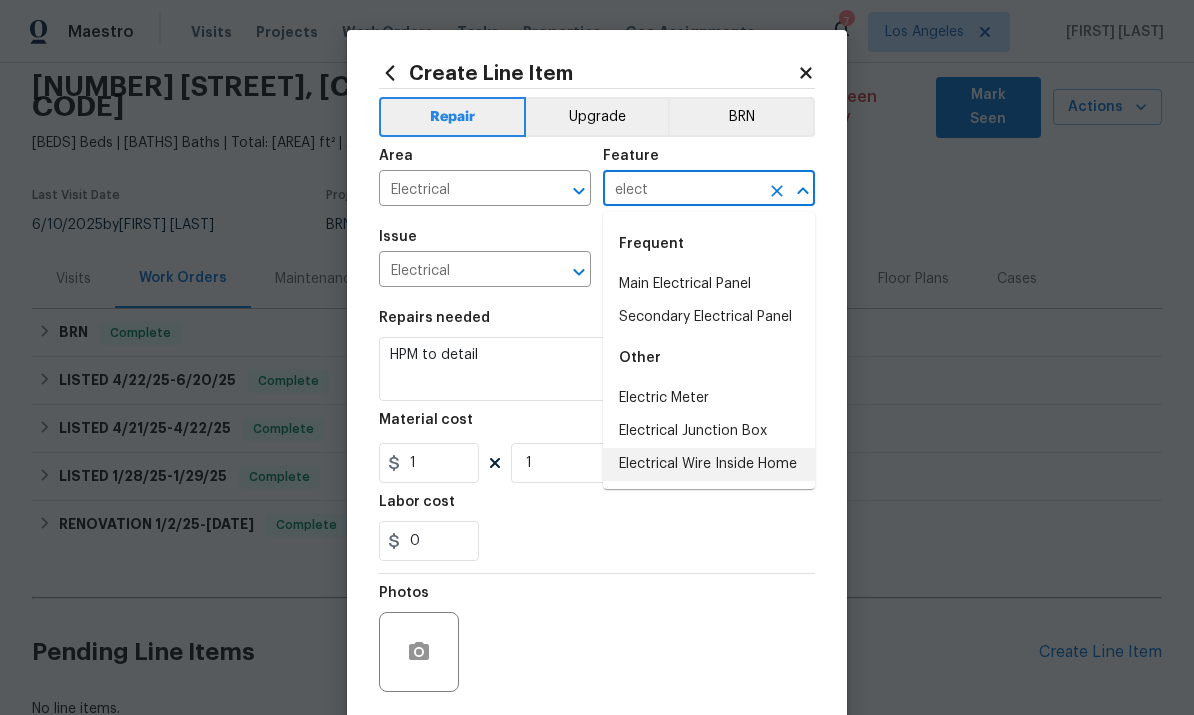 click on "Electrical Wire Inside Home" at bounding box center [709, 464] 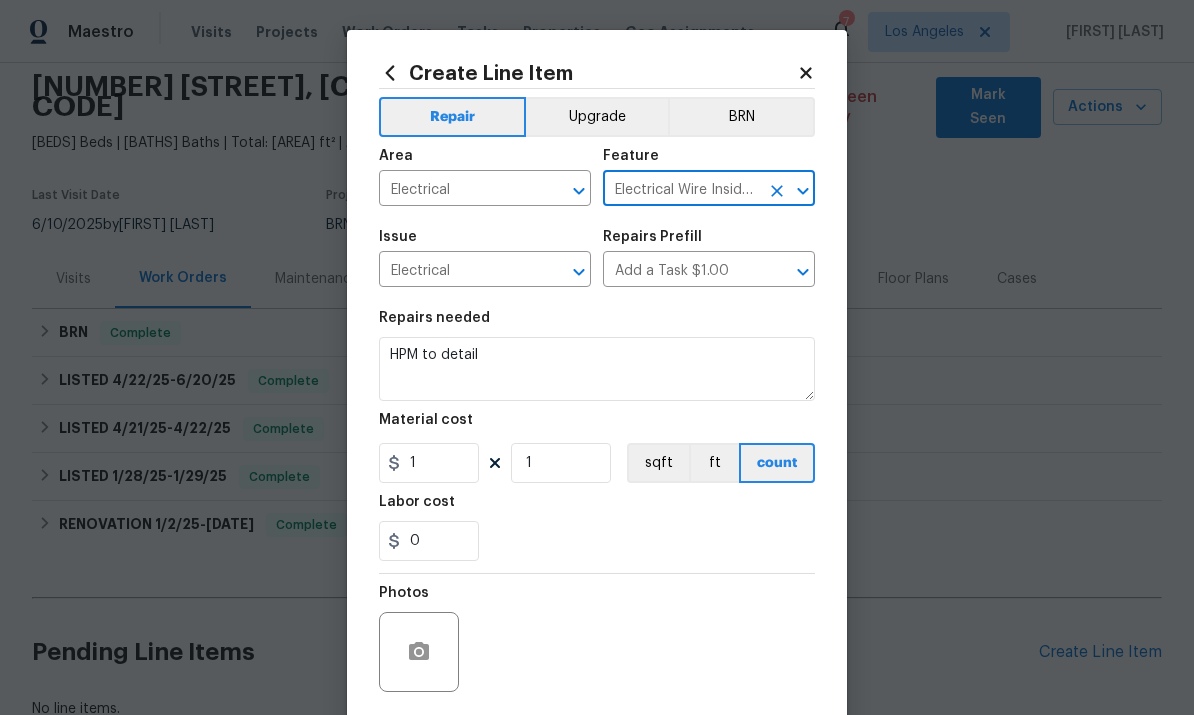 click on "HPM to detail" at bounding box center (597, 369) 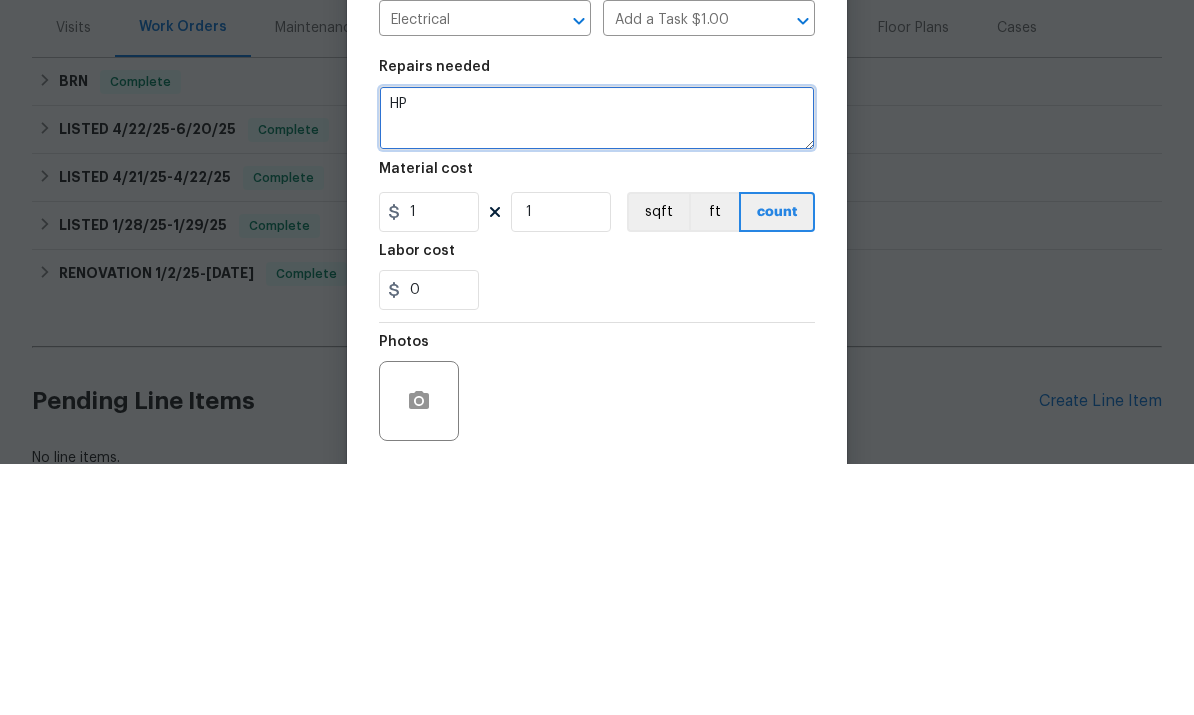 type on "H" 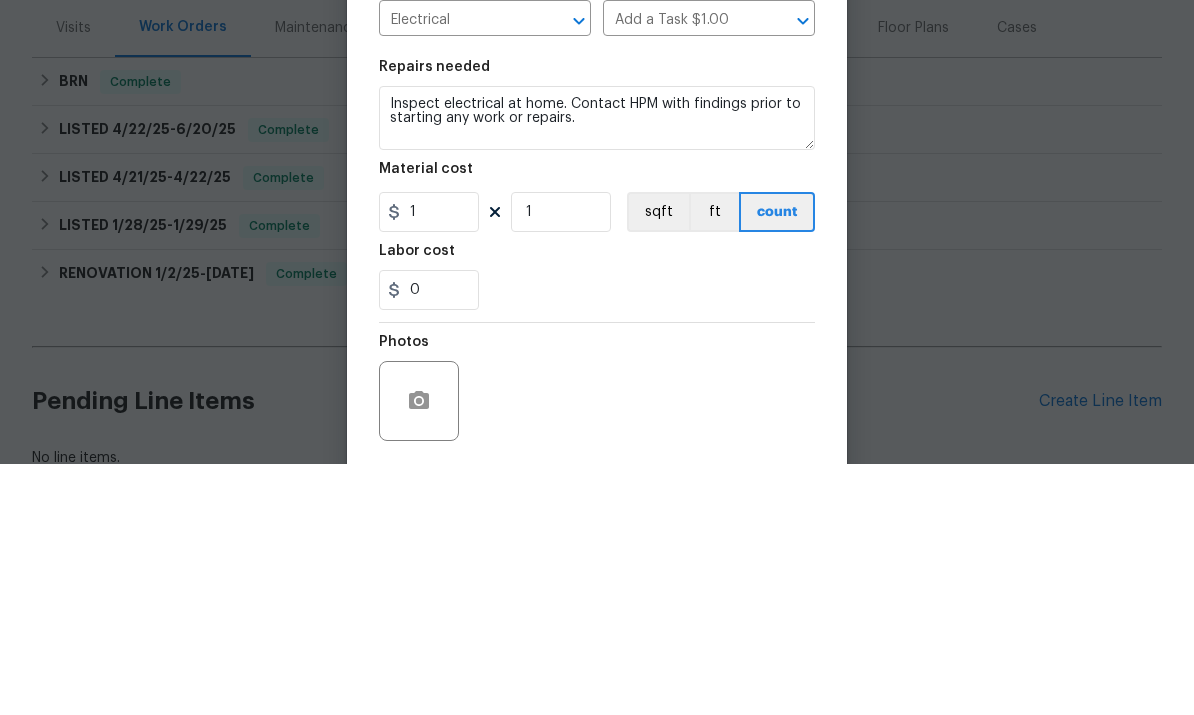 scroll, scrollTop: 75, scrollLeft: 0, axis: vertical 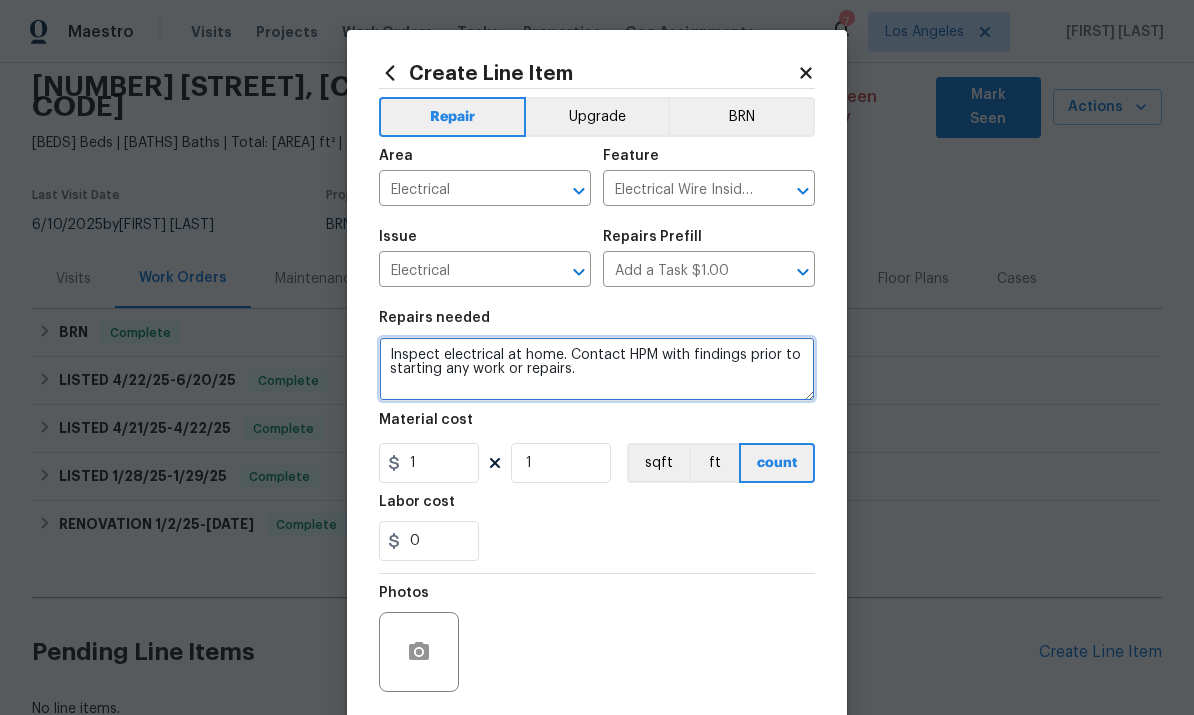 type on "Inspect electrical at home. Contact HPM with findings prior to starting any work or repairs." 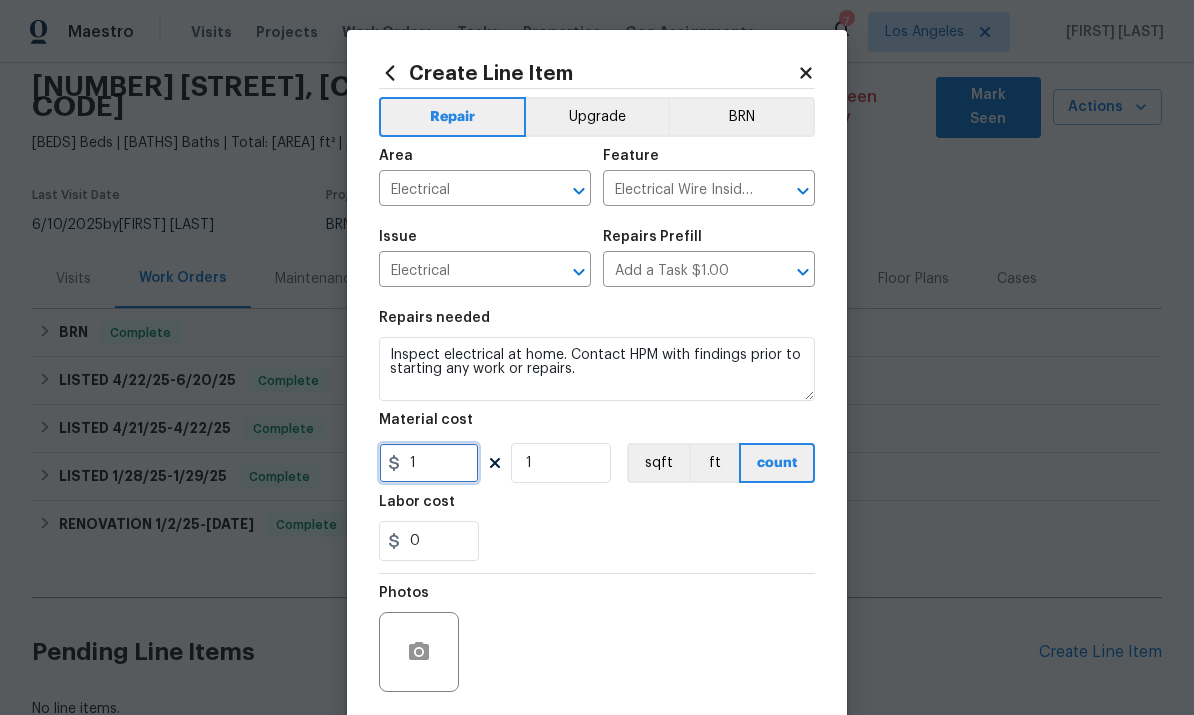 click on "1" at bounding box center [429, 463] 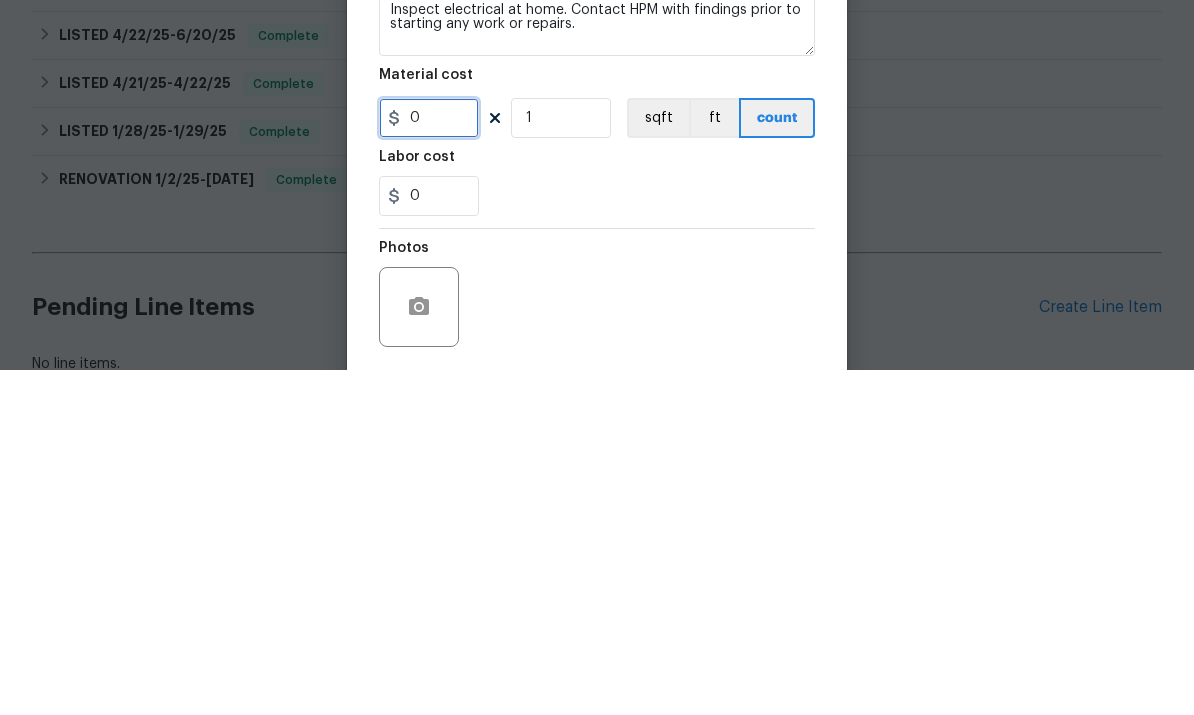 type on "0" 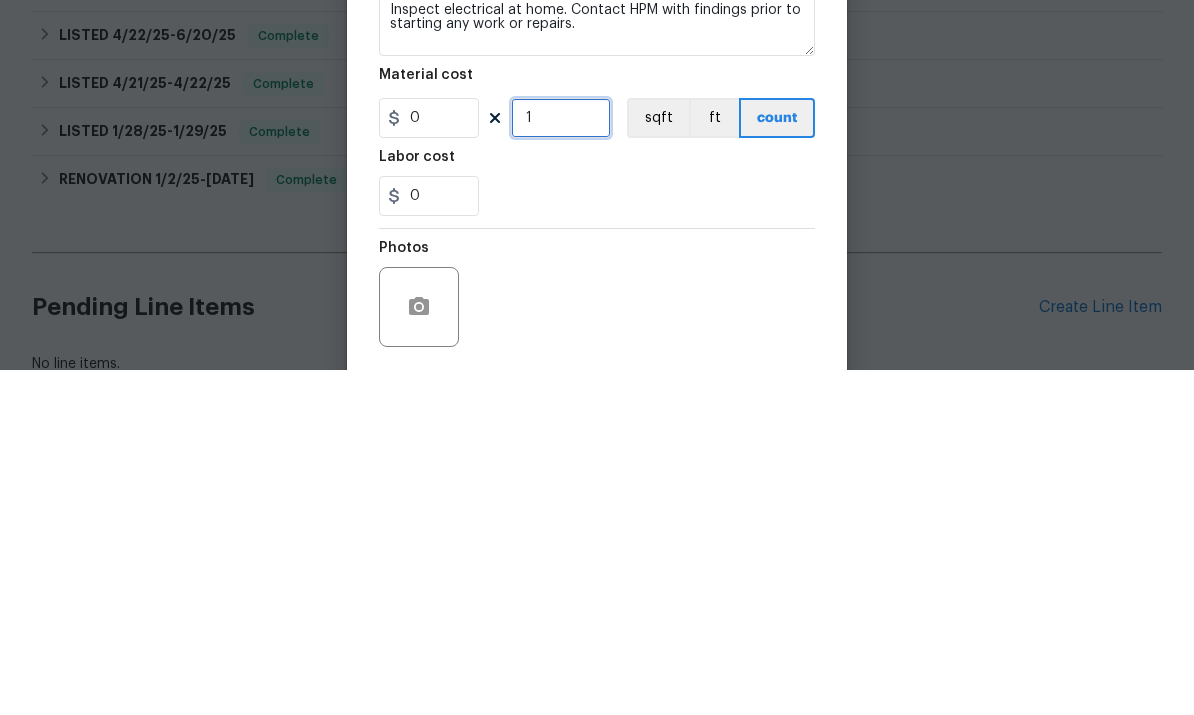 click on "1" at bounding box center [561, 463] 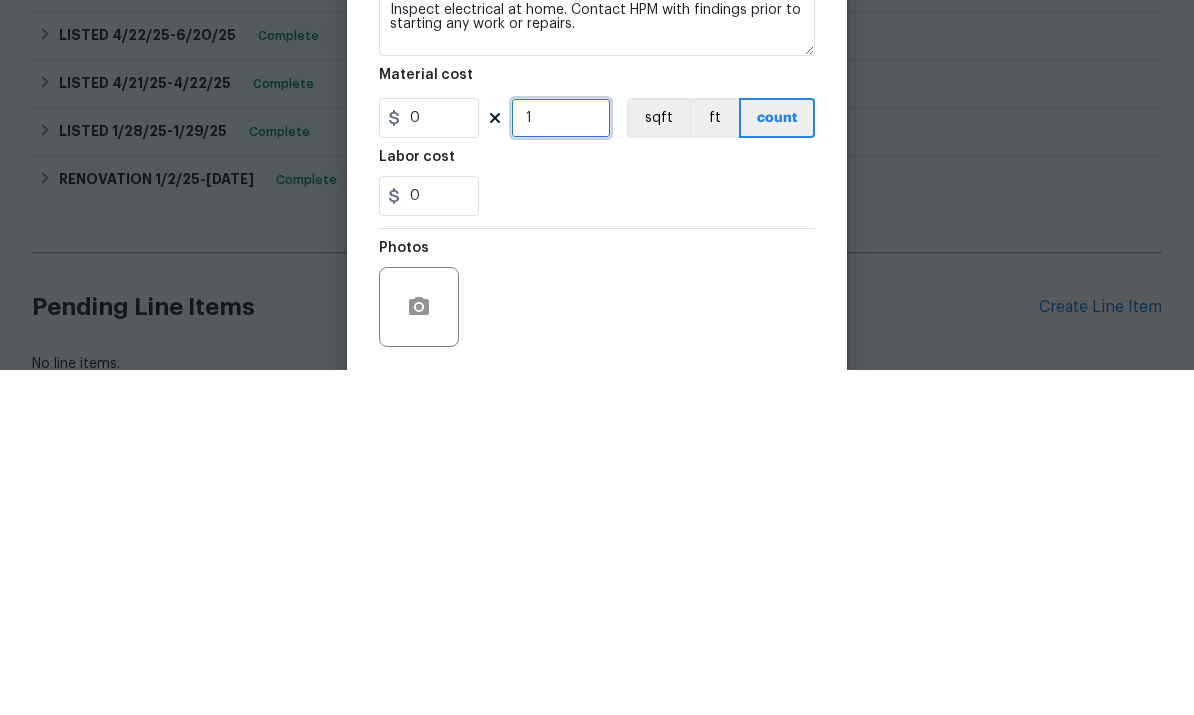 type on "0" 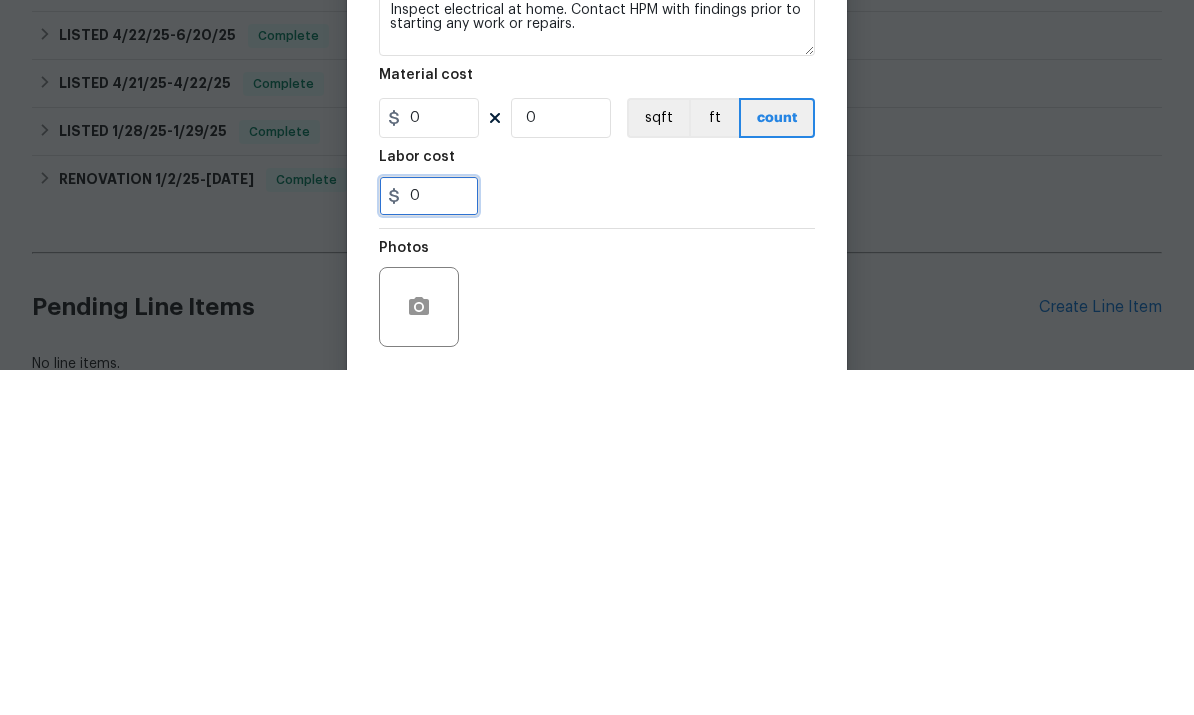 click on "0" at bounding box center (429, 541) 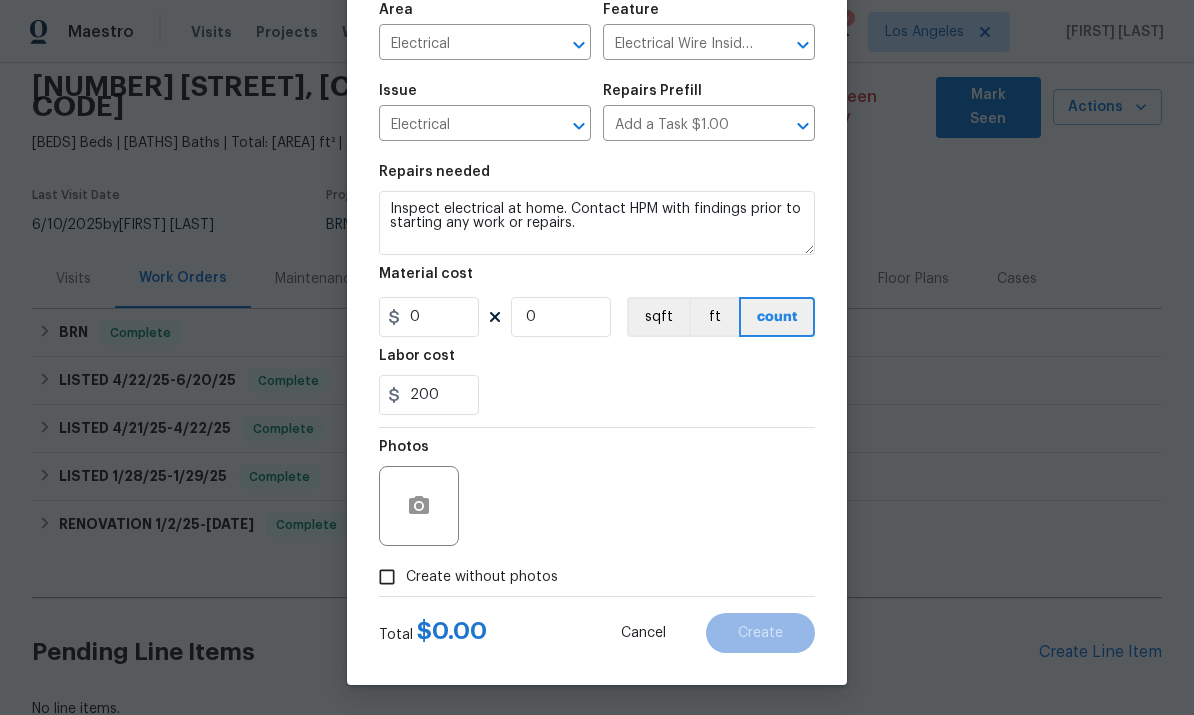 scroll, scrollTop: 150, scrollLeft: 0, axis: vertical 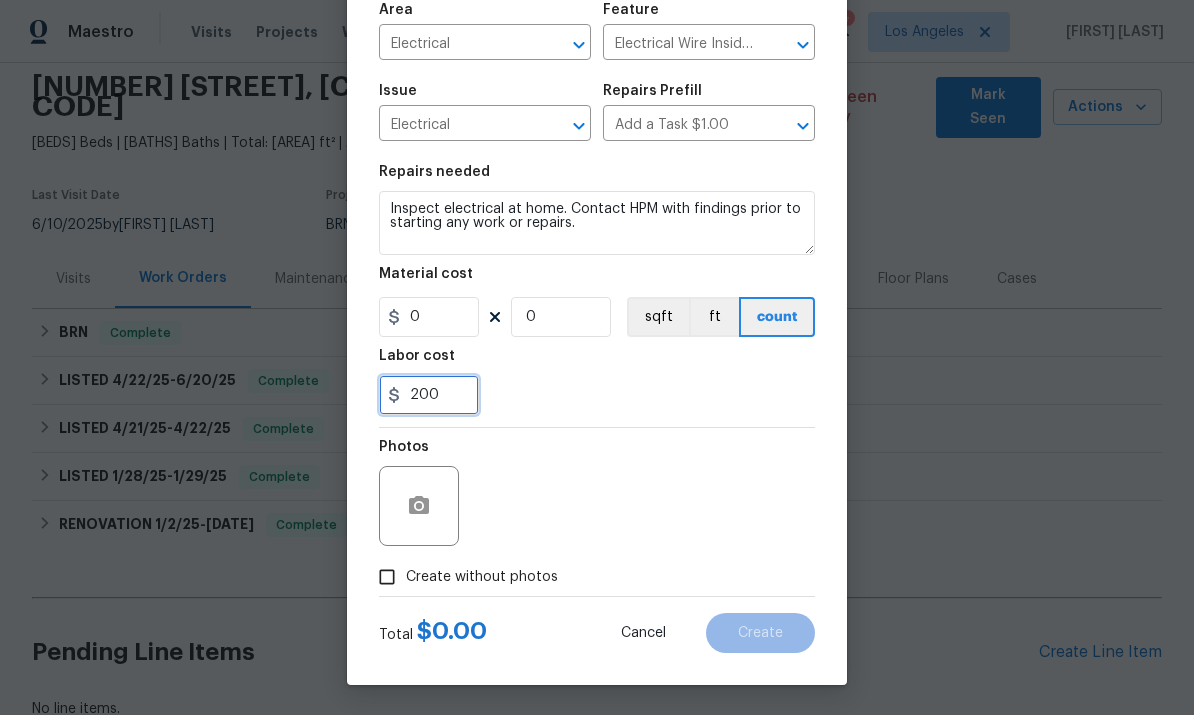 type on "200" 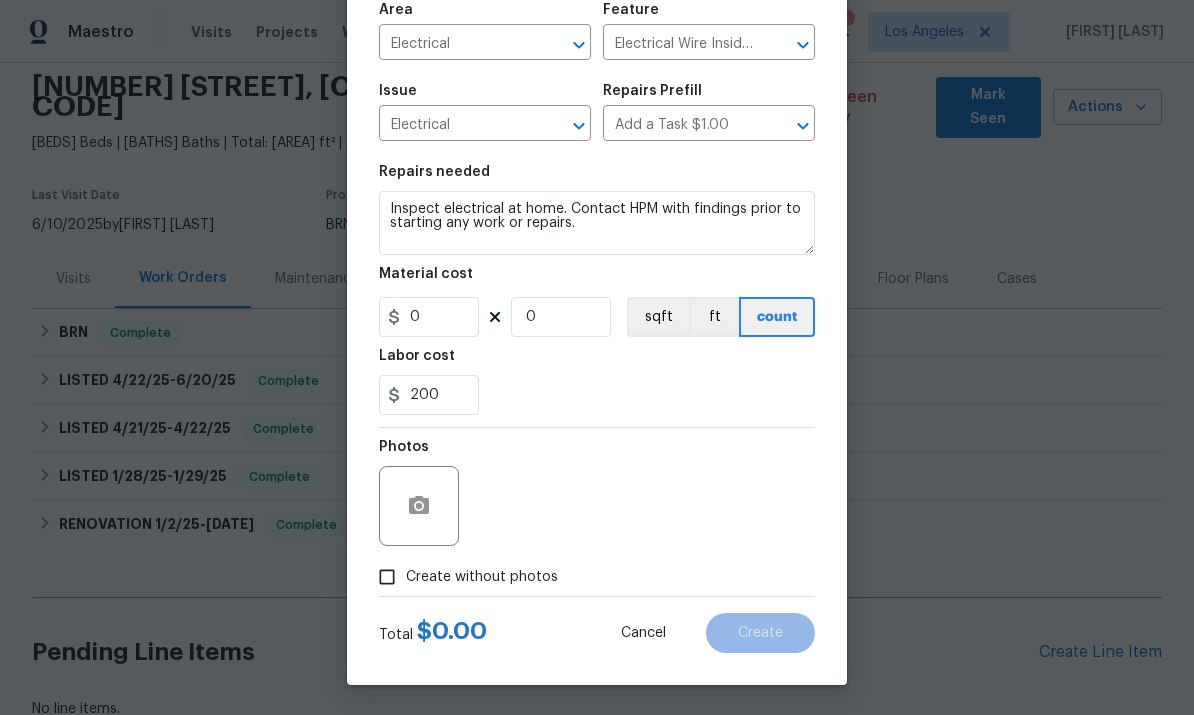 click on "Create without photos" at bounding box center (387, 577) 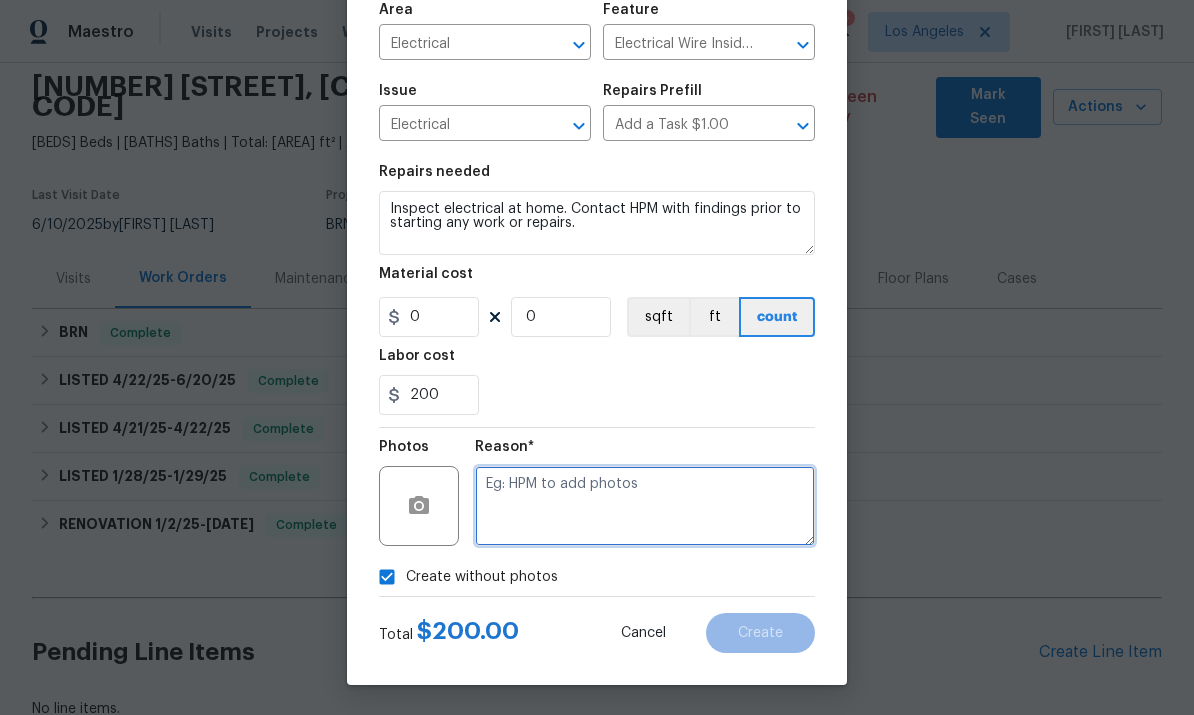 click at bounding box center (645, 506) 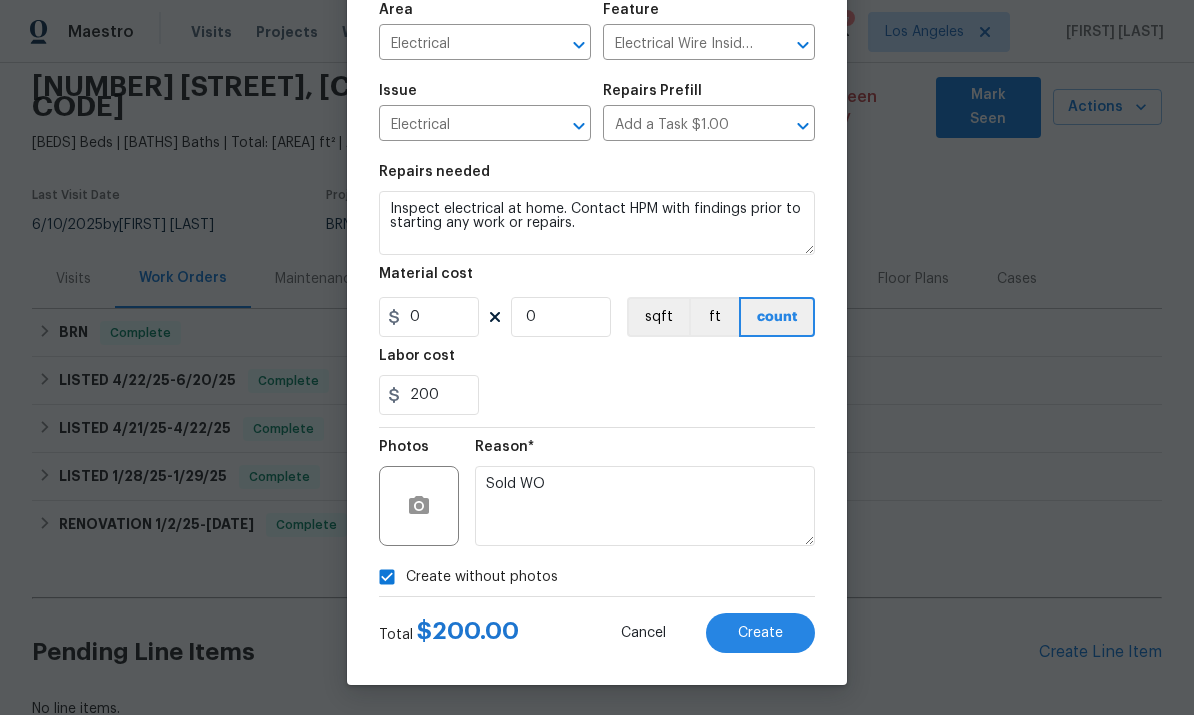 scroll, scrollTop: 150, scrollLeft: 0, axis: vertical 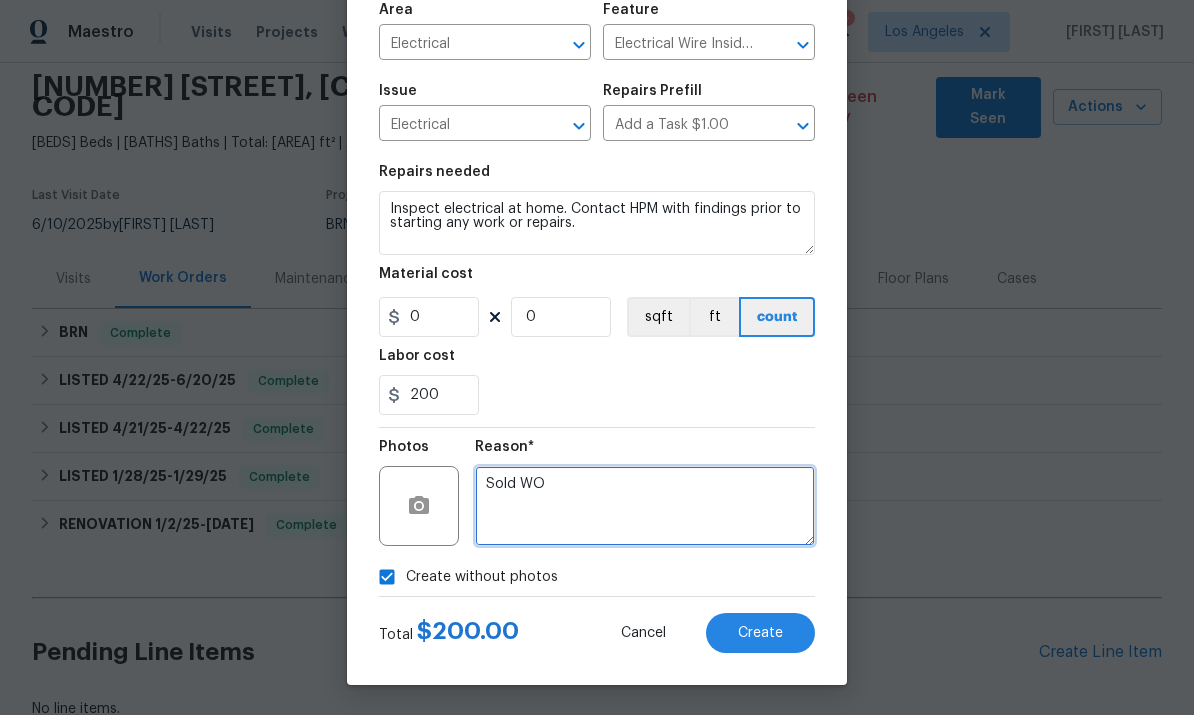 type on "Sold WO" 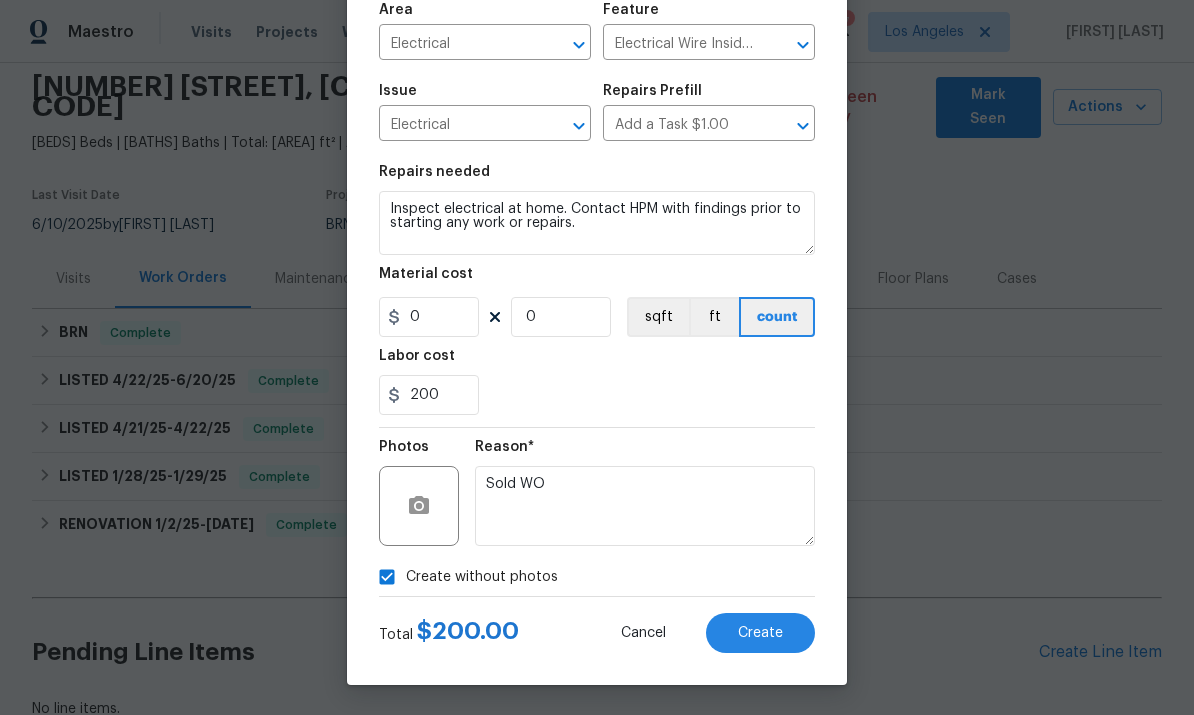 click on "Create" at bounding box center [760, 633] 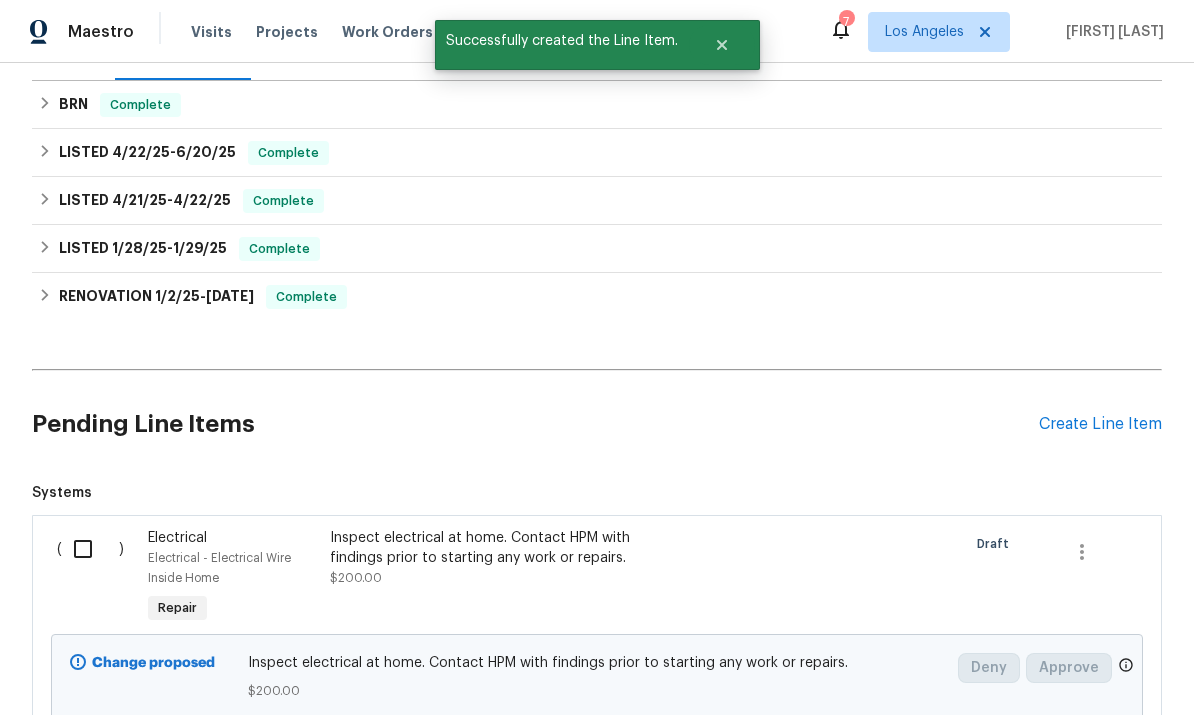 scroll, scrollTop: 303, scrollLeft: 0, axis: vertical 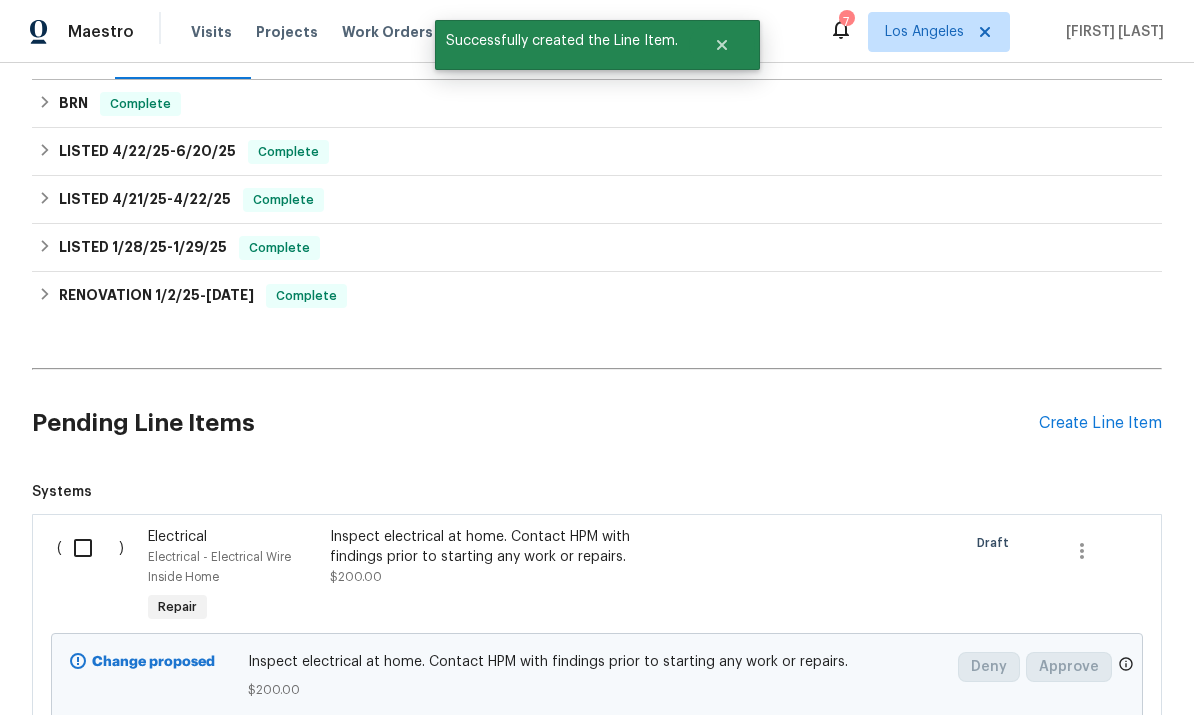 click at bounding box center [90, 548] 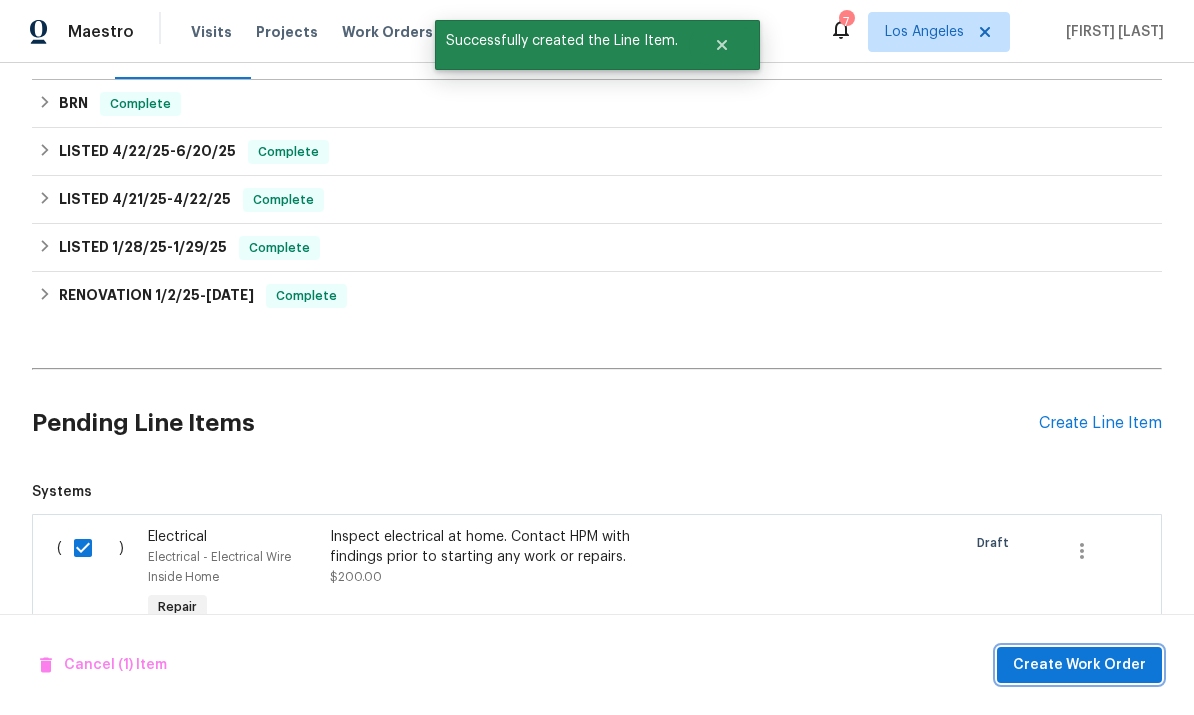 click on "Create Work Order" at bounding box center (1079, 665) 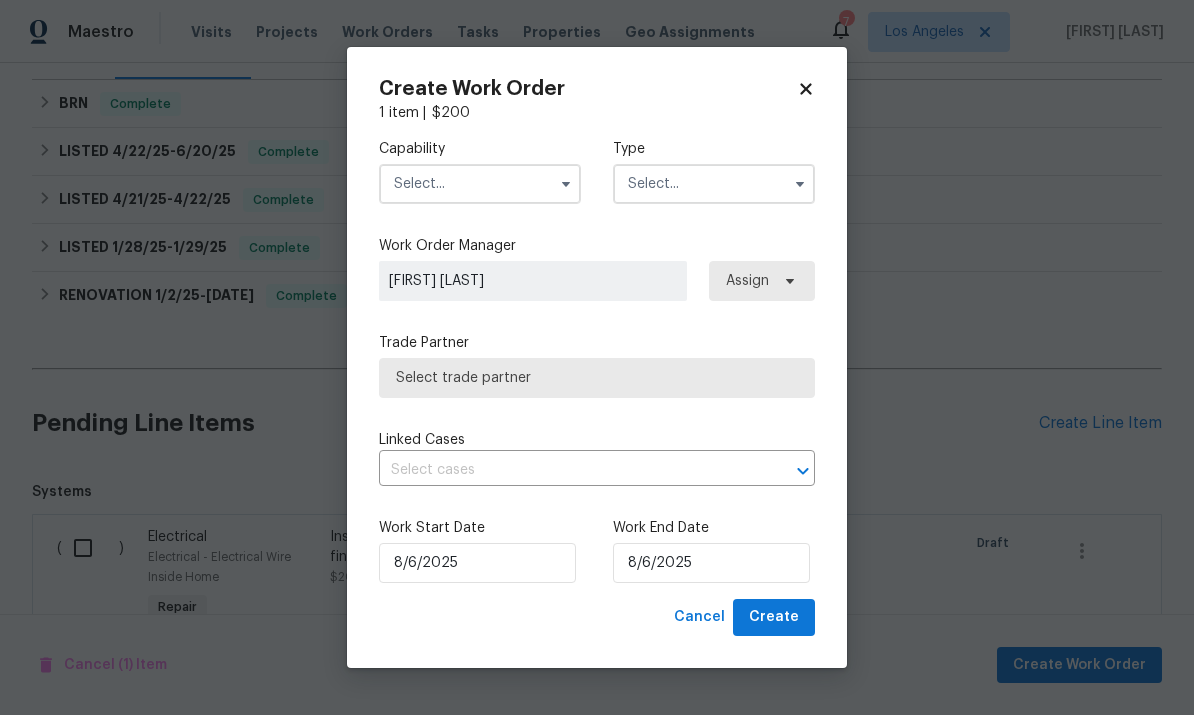 checkbox on "false" 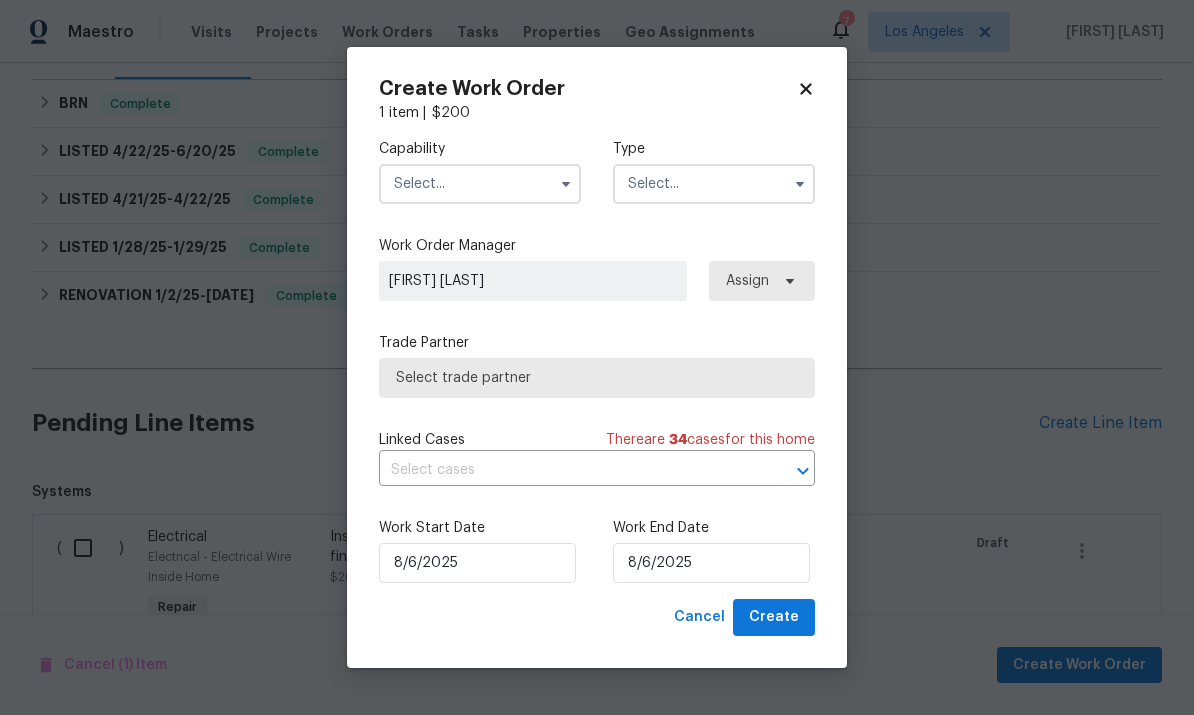 click at bounding box center (480, 184) 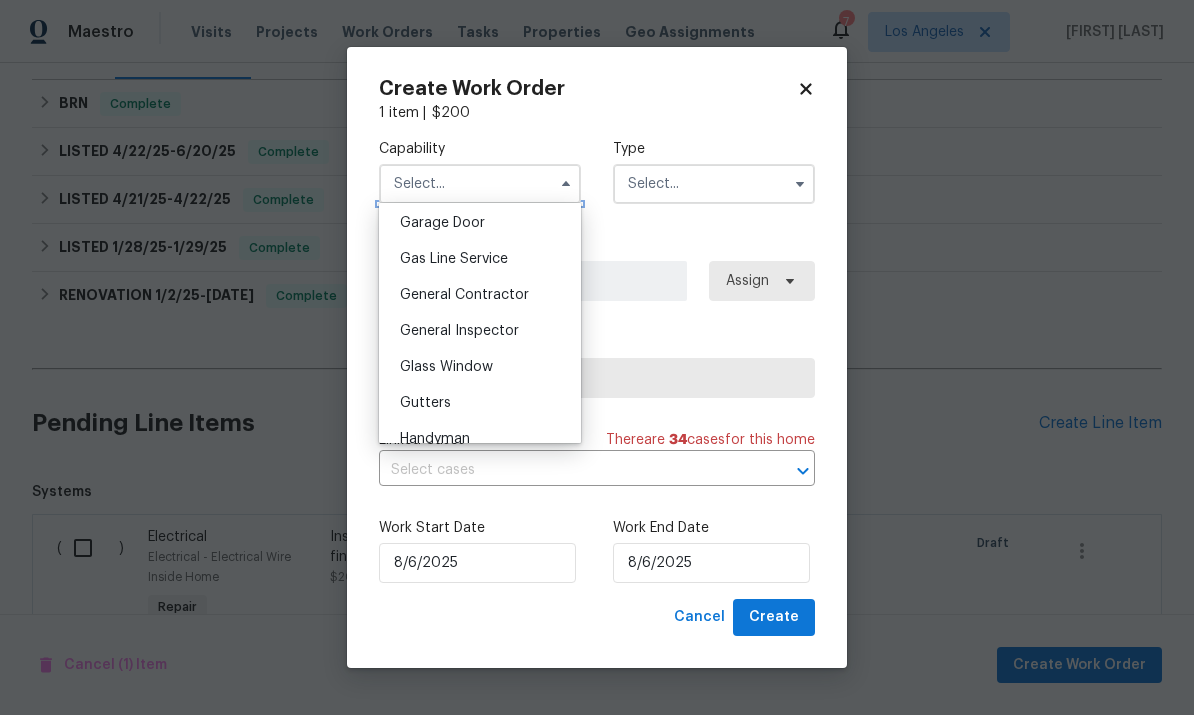 scroll, scrollTop: 899, scrollLeft: 0, axis: vertical 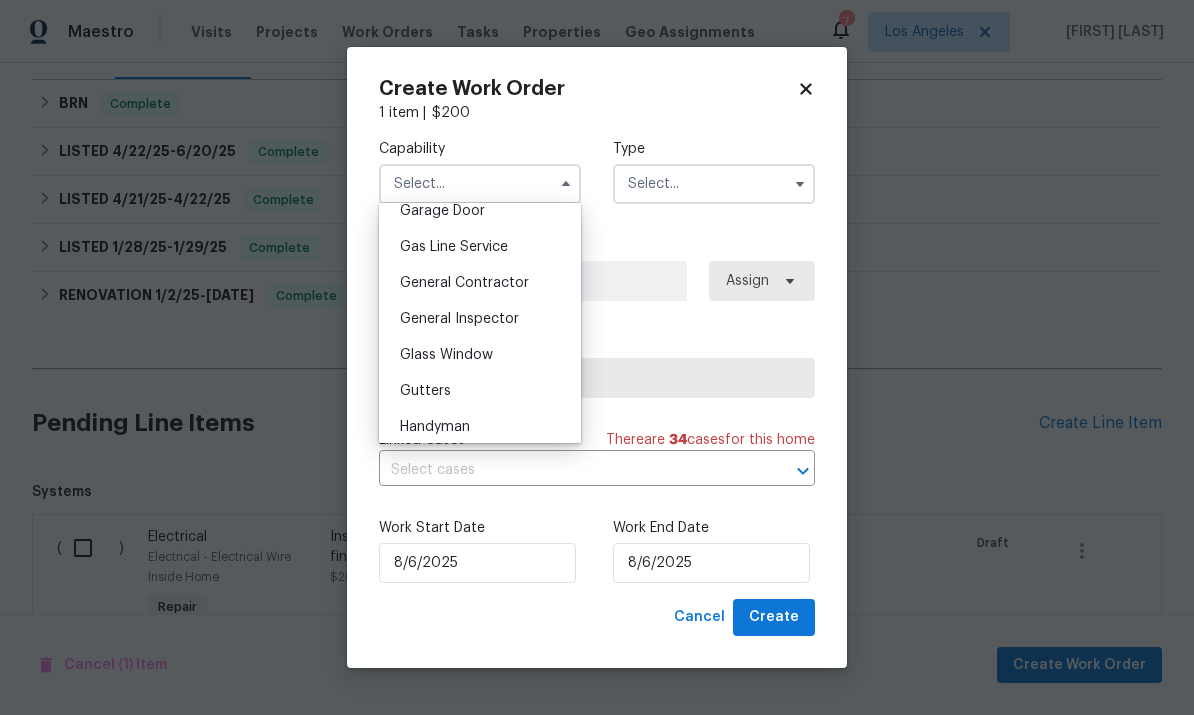 click on "General Contractor" at bounding box center [464, 283] 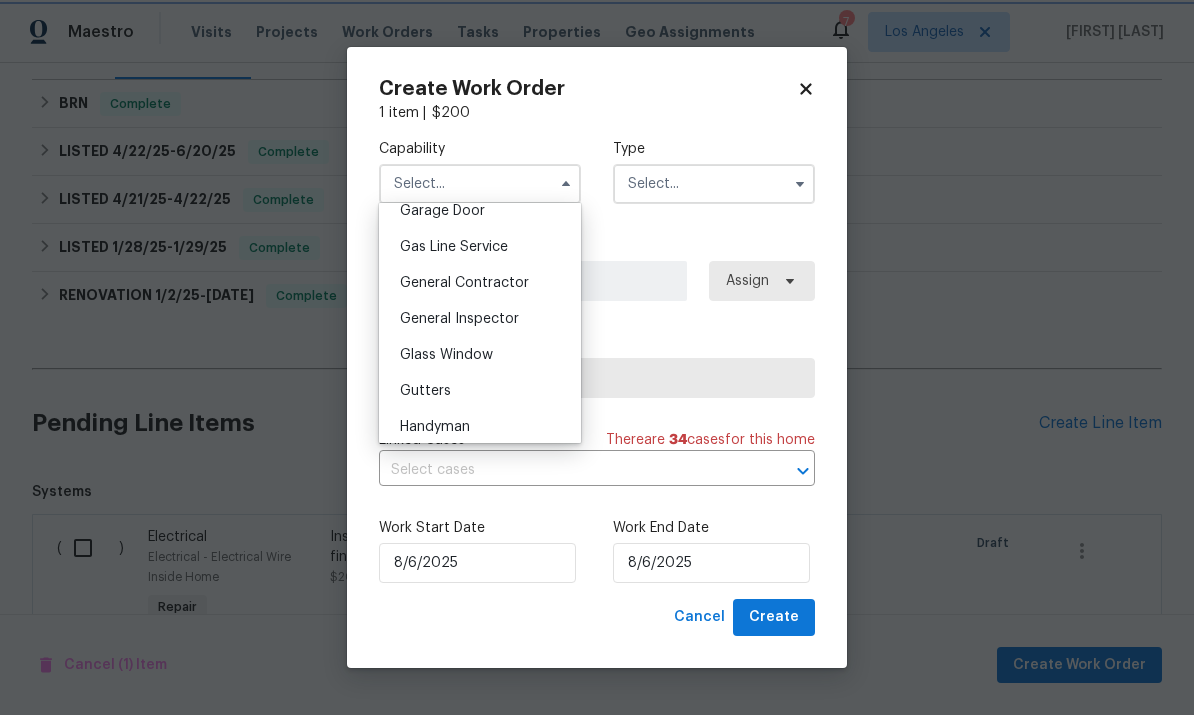 type on "General Contractor" 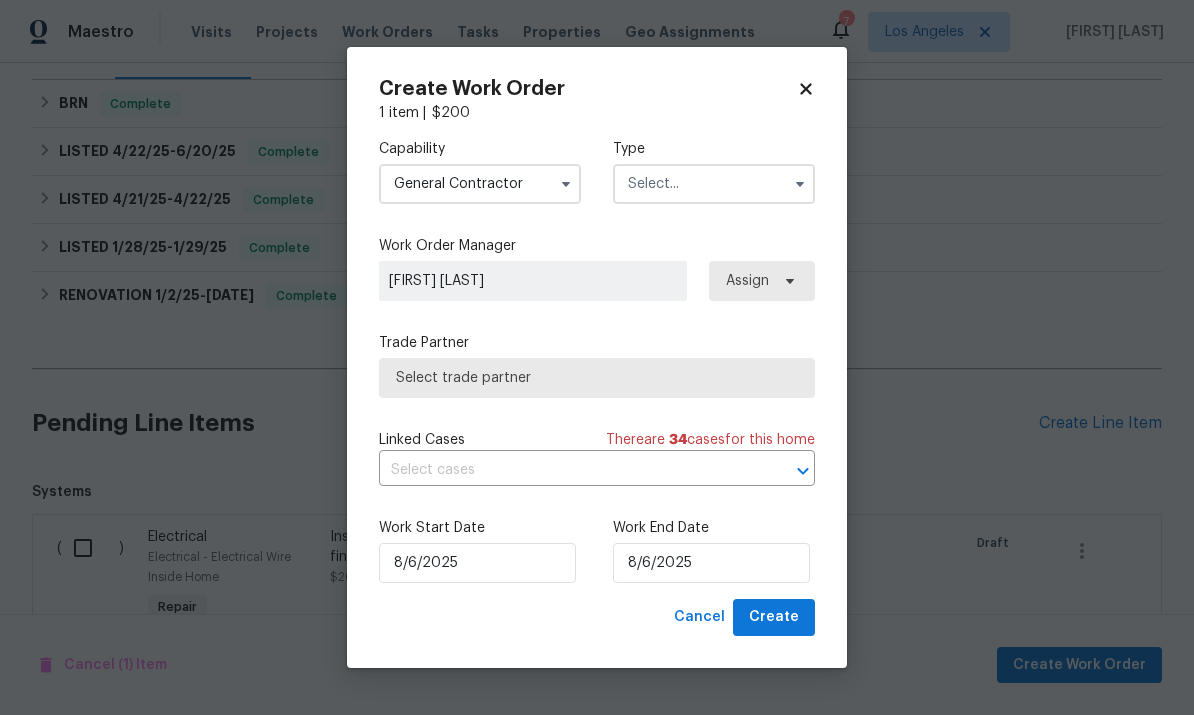 click at bounding box center (714, 184) 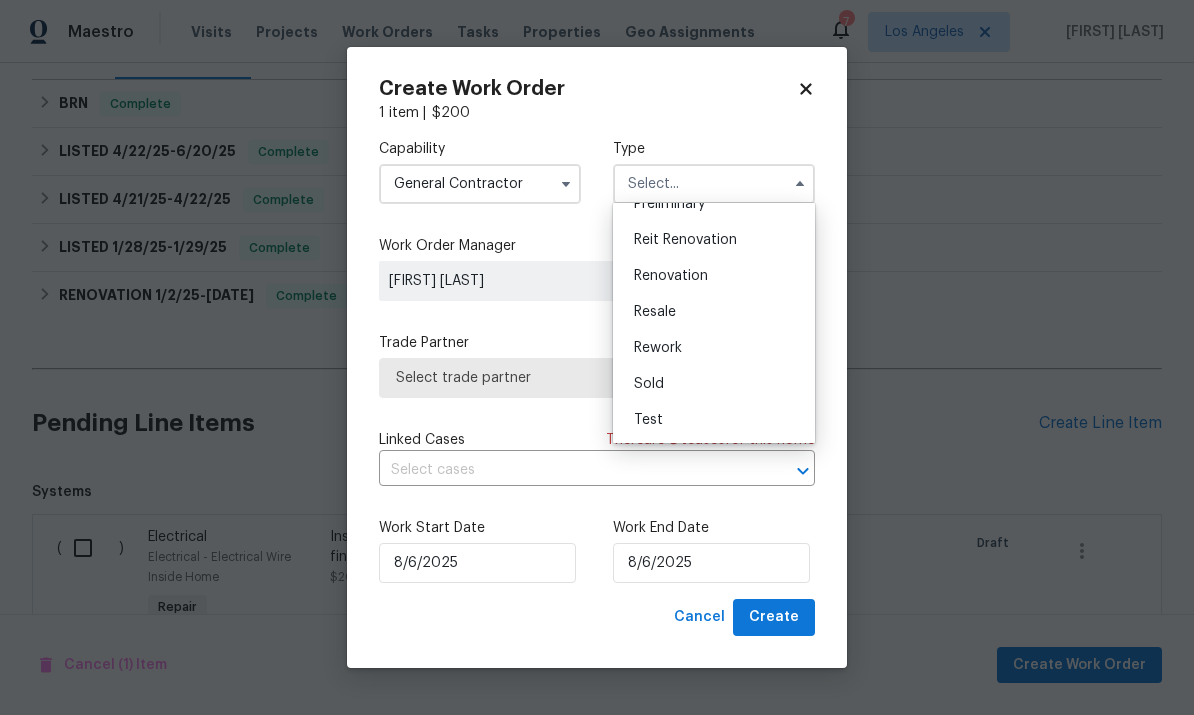 scroll, scrollTop: 454, scrollLeft: 0, axis: vertical 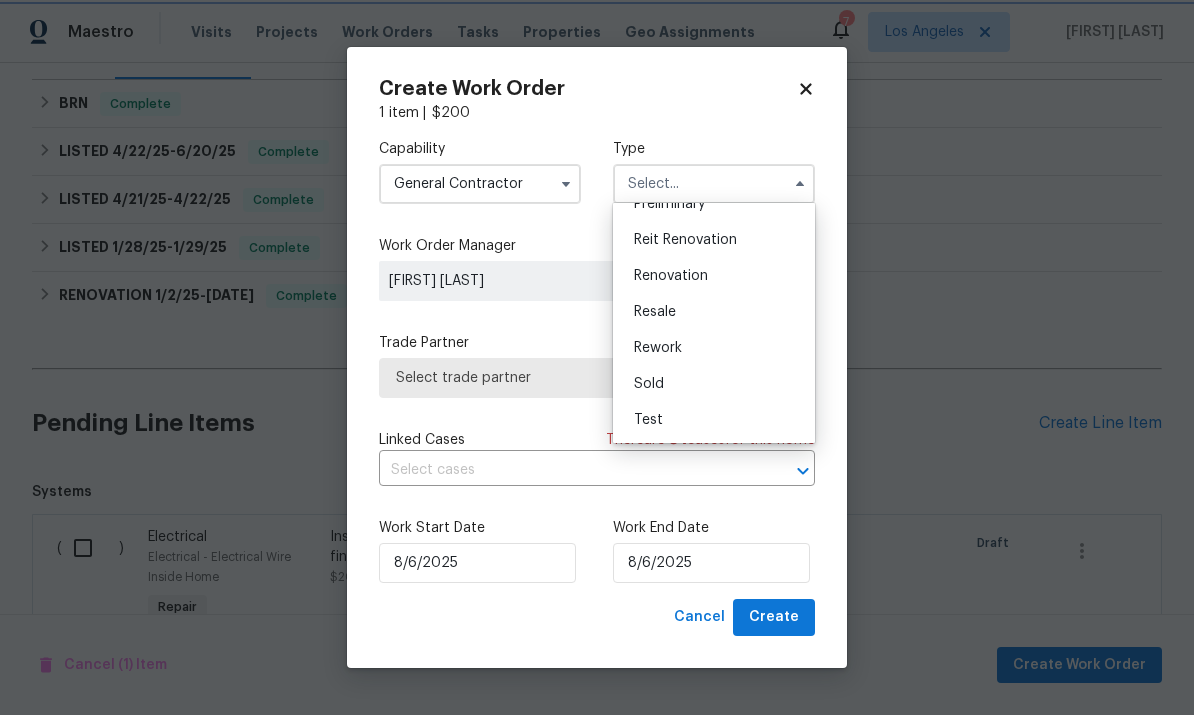 type on "Sold" 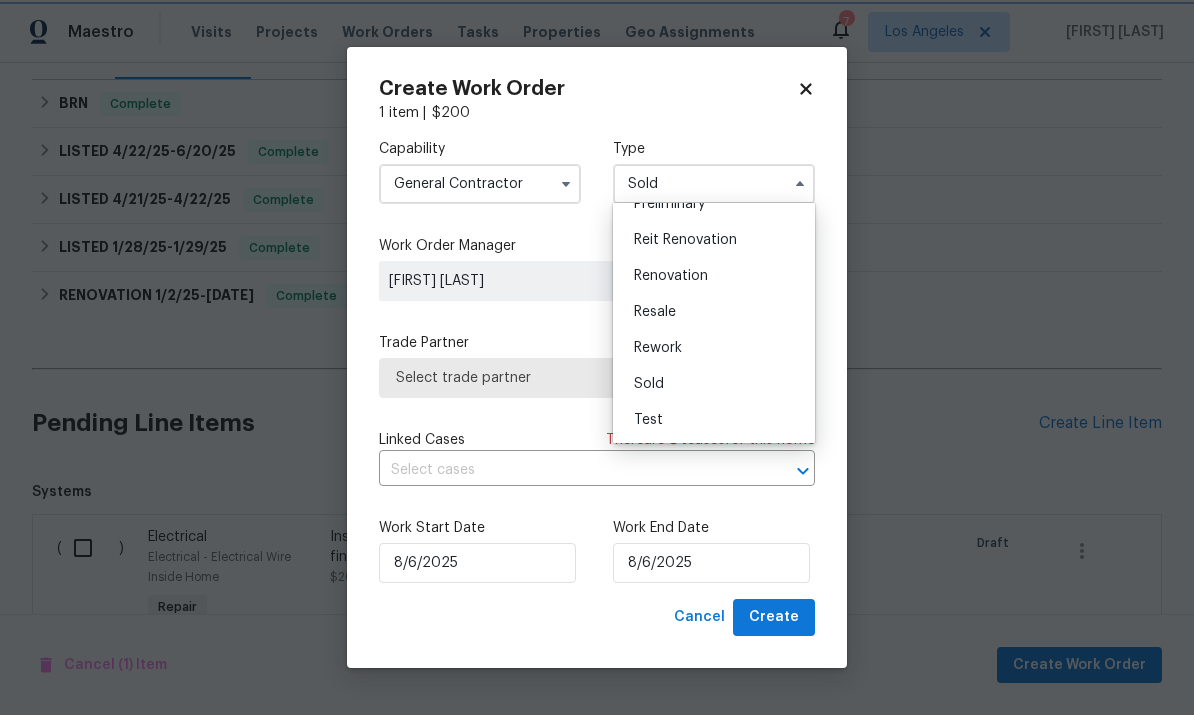 scroll, scrollTop: 0, scrollLeft: 0, axis: both 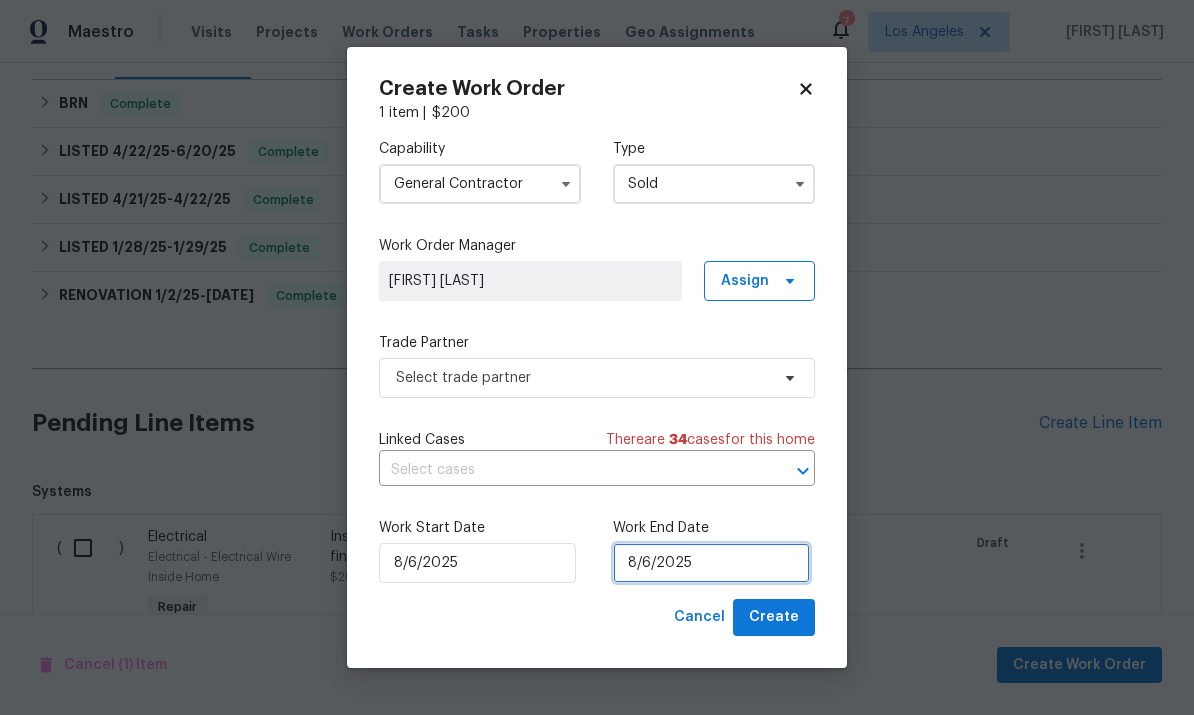 click on "8/6/2025" at bounding box center (711, 563) 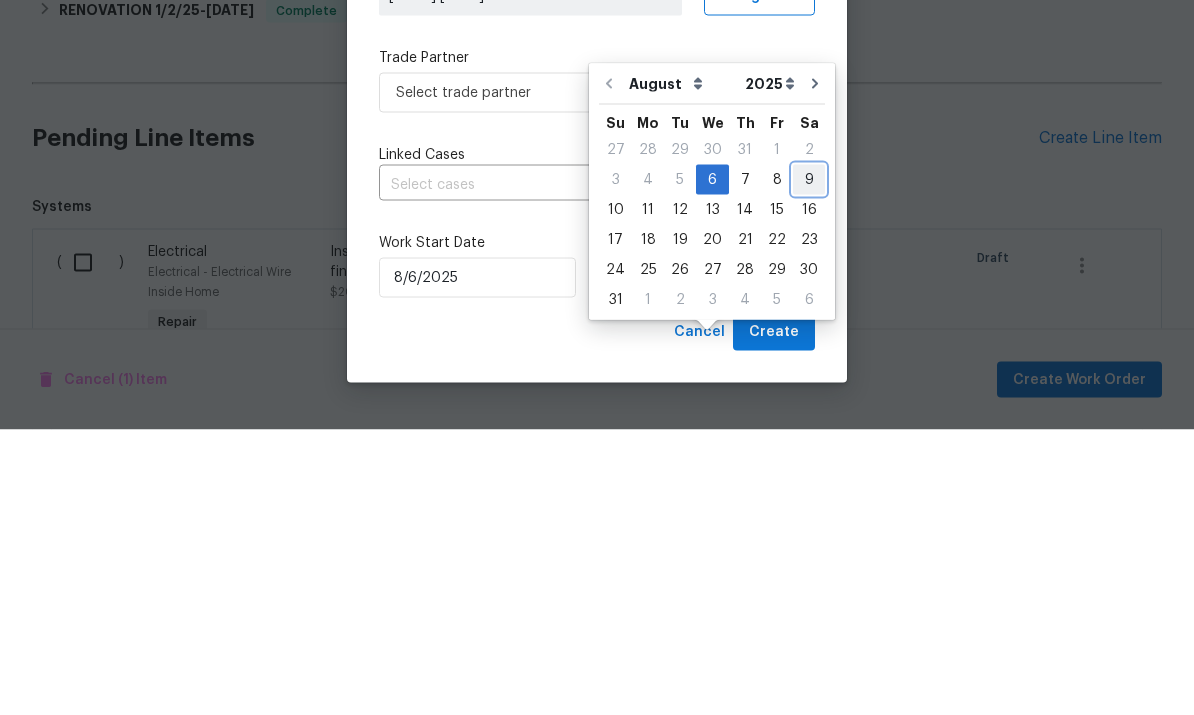 click on "9" at bounding box center [809, 465] 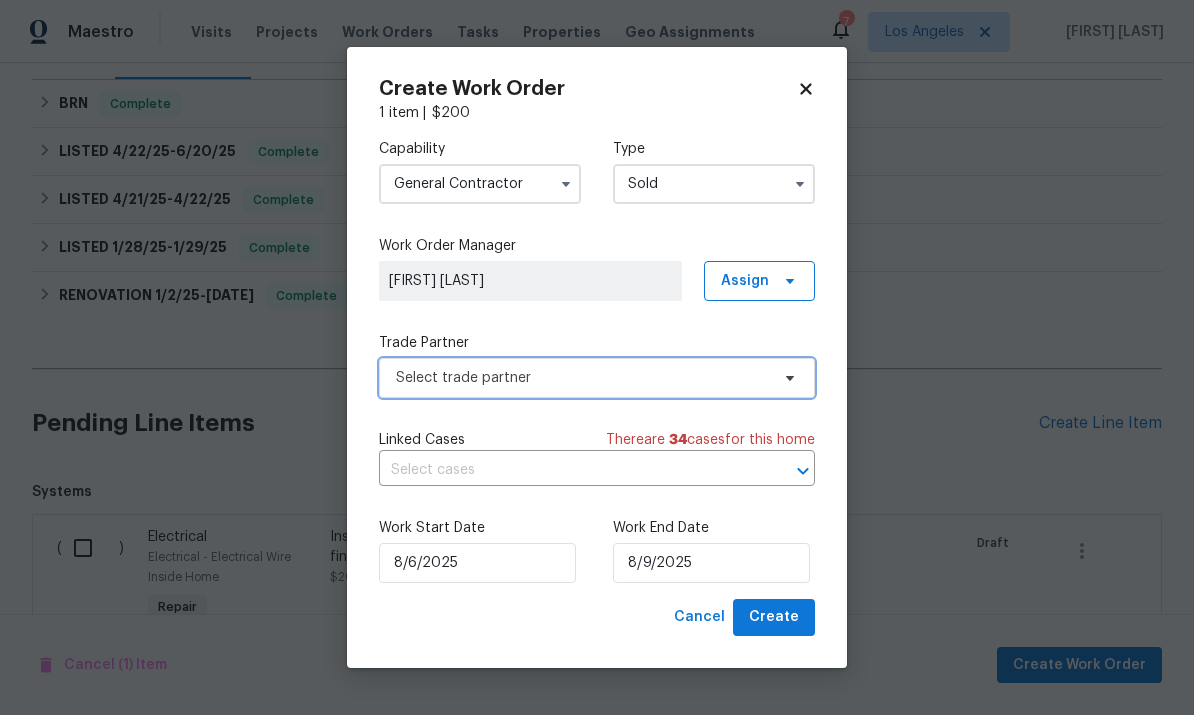 click on "Select trade partner" at bounding box center [582, 378] 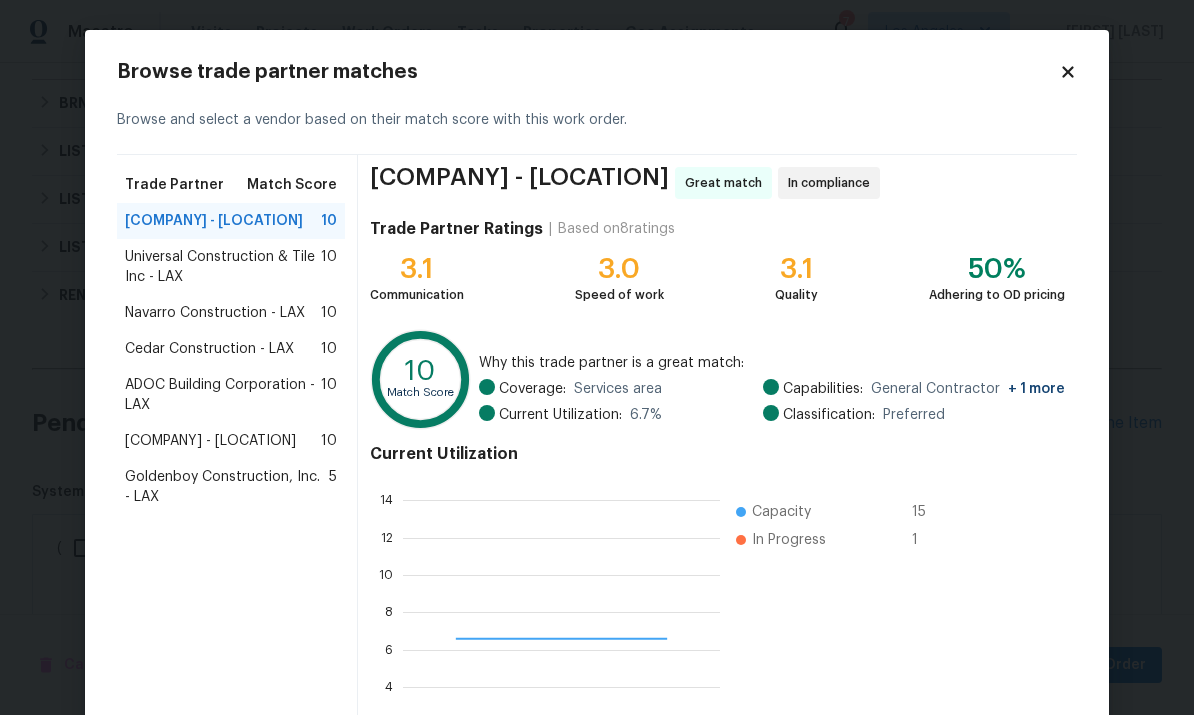 scroll, scrollTop: 2, scrollLeft: 2, axis: both 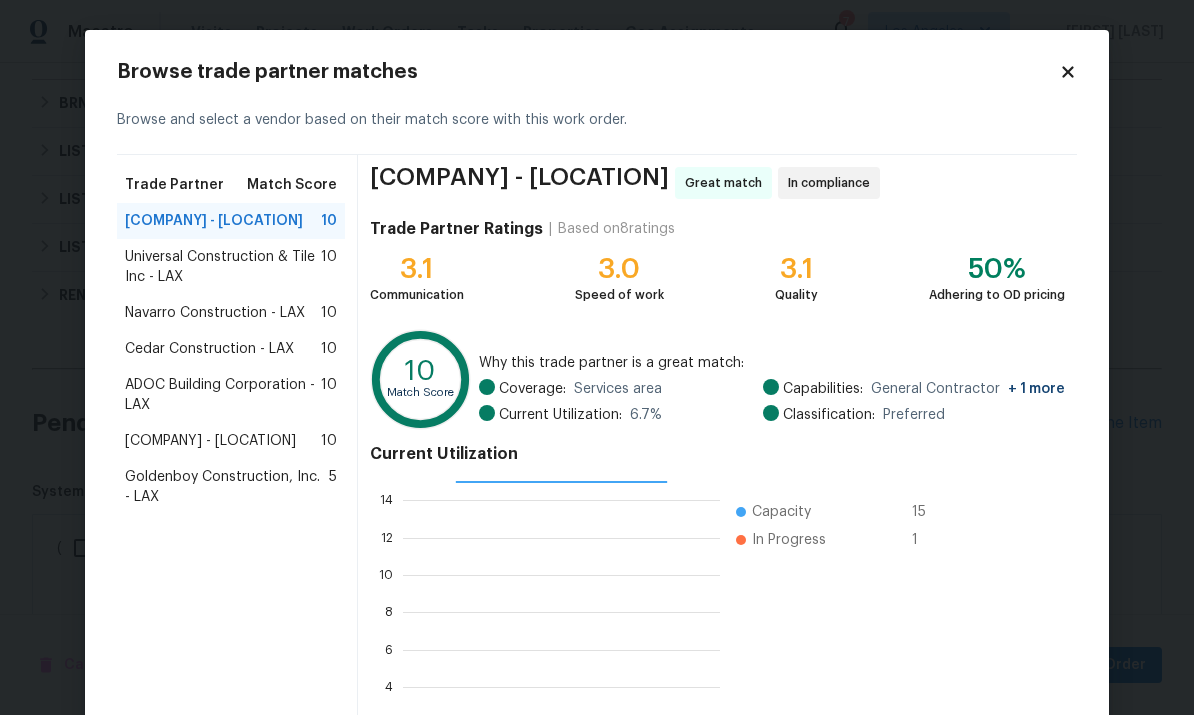 click on "ADOC Building Corporation - LAX" at bounding box center [223, 395] 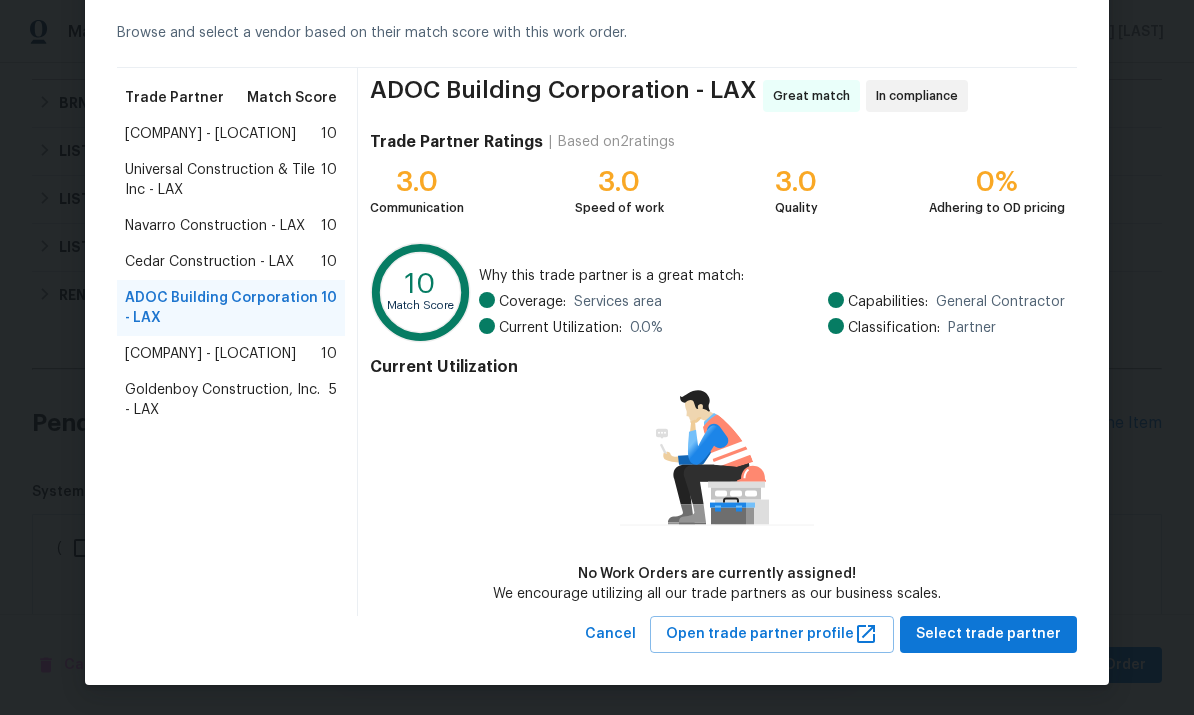 scroll, scrollTop: 86, scrollLeft: 0, axis: vertical 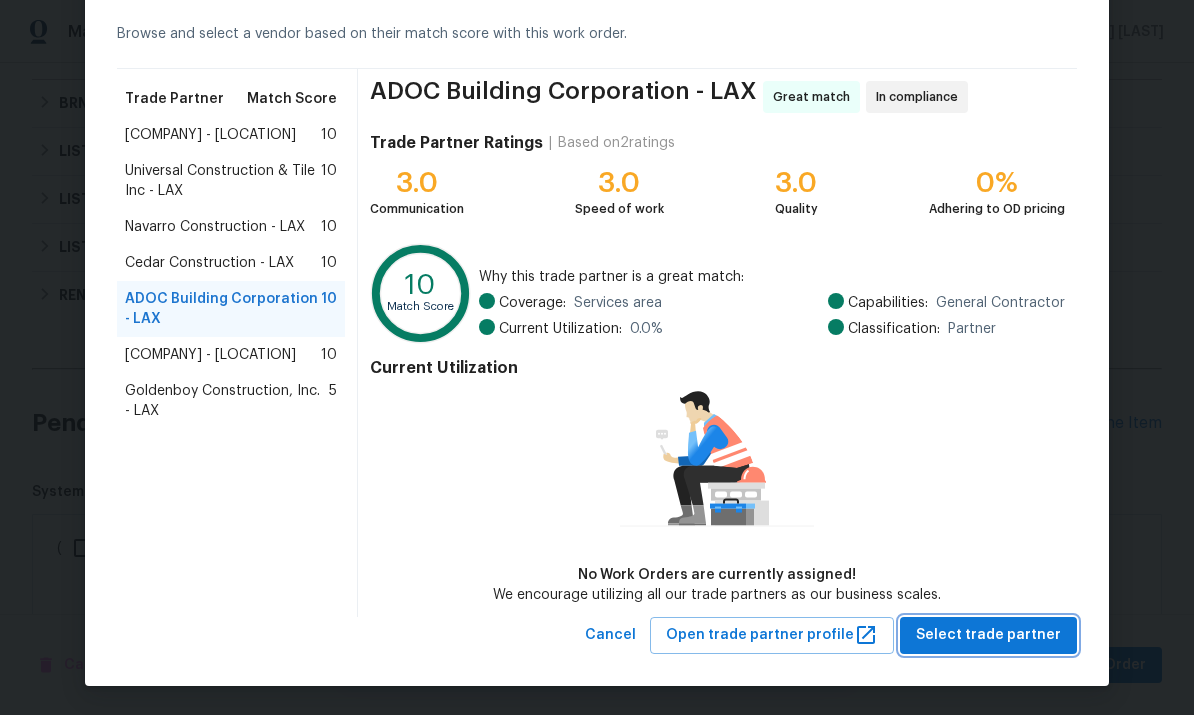 click on "Select trade partner" at bounding box center [988, 635] 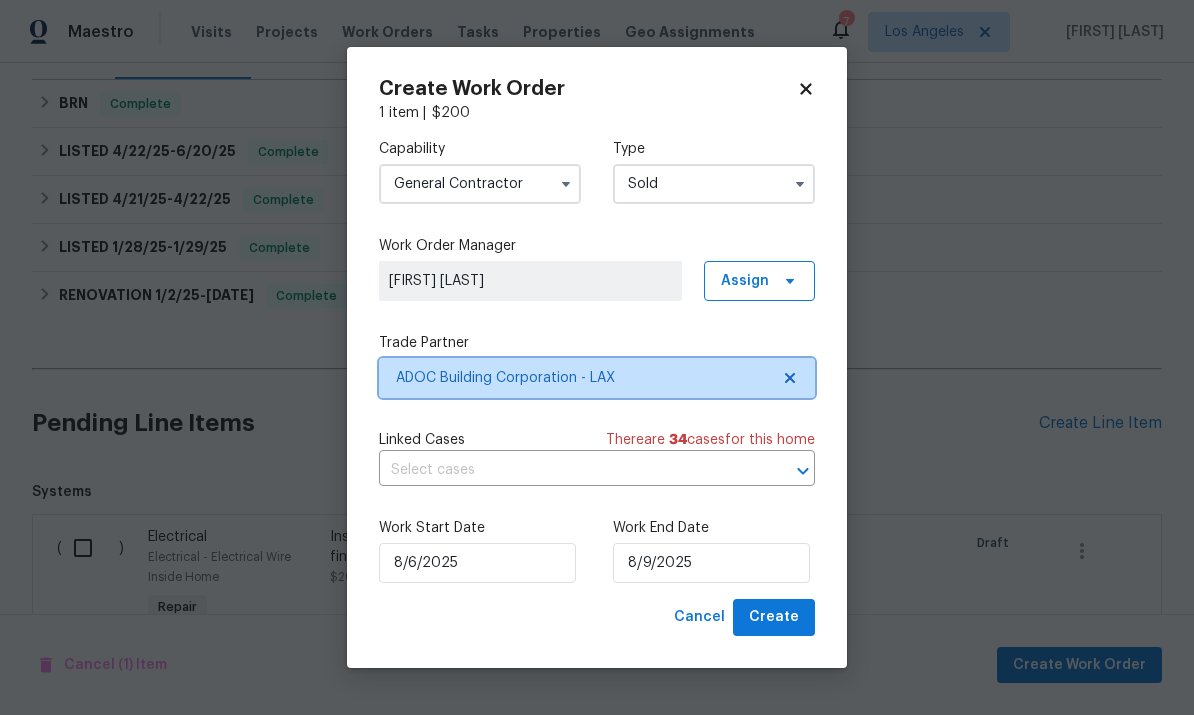 scroll, scrollTop: 0, scrollLeft: 0, axis: both 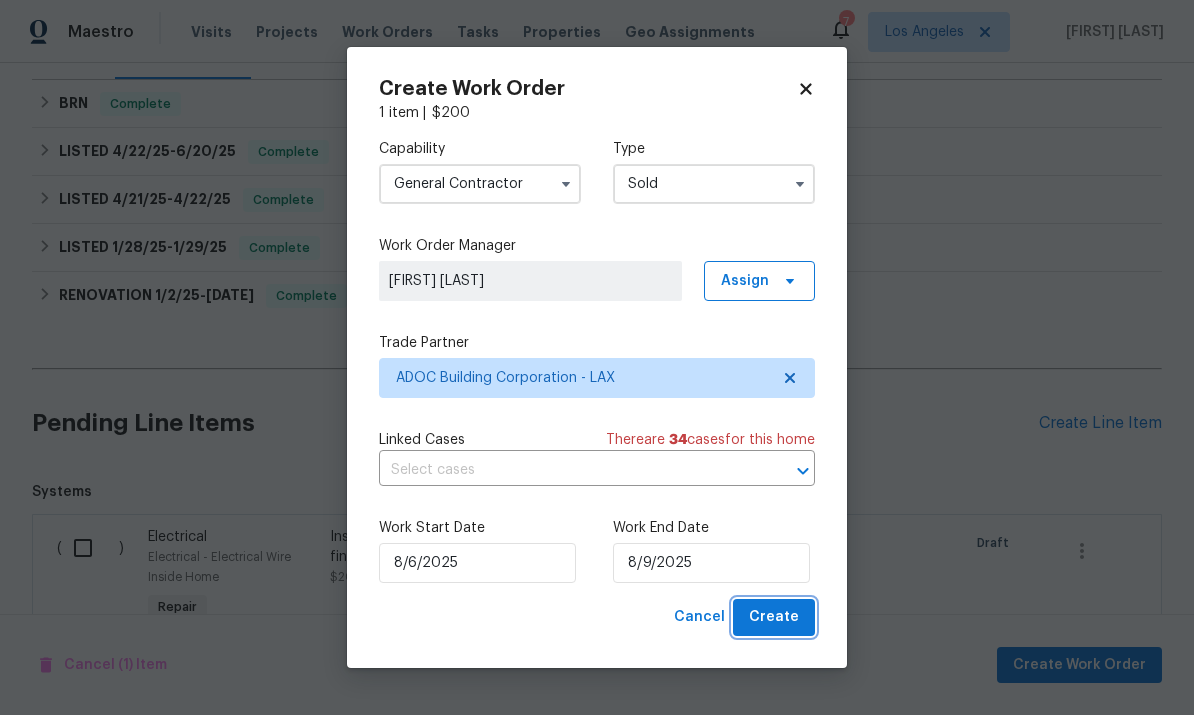 click on "Create" at bounding box center (774, 617) 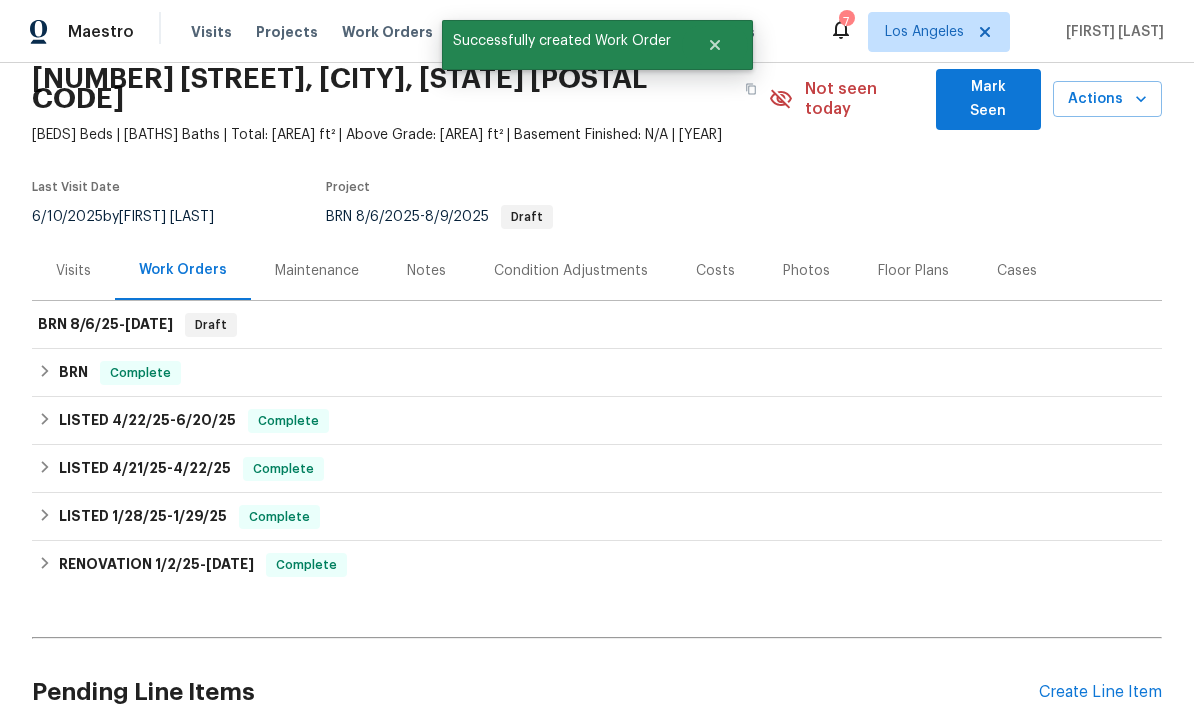 scroll, scrollTop: 75, scrollLeft: 0, axis: vertical 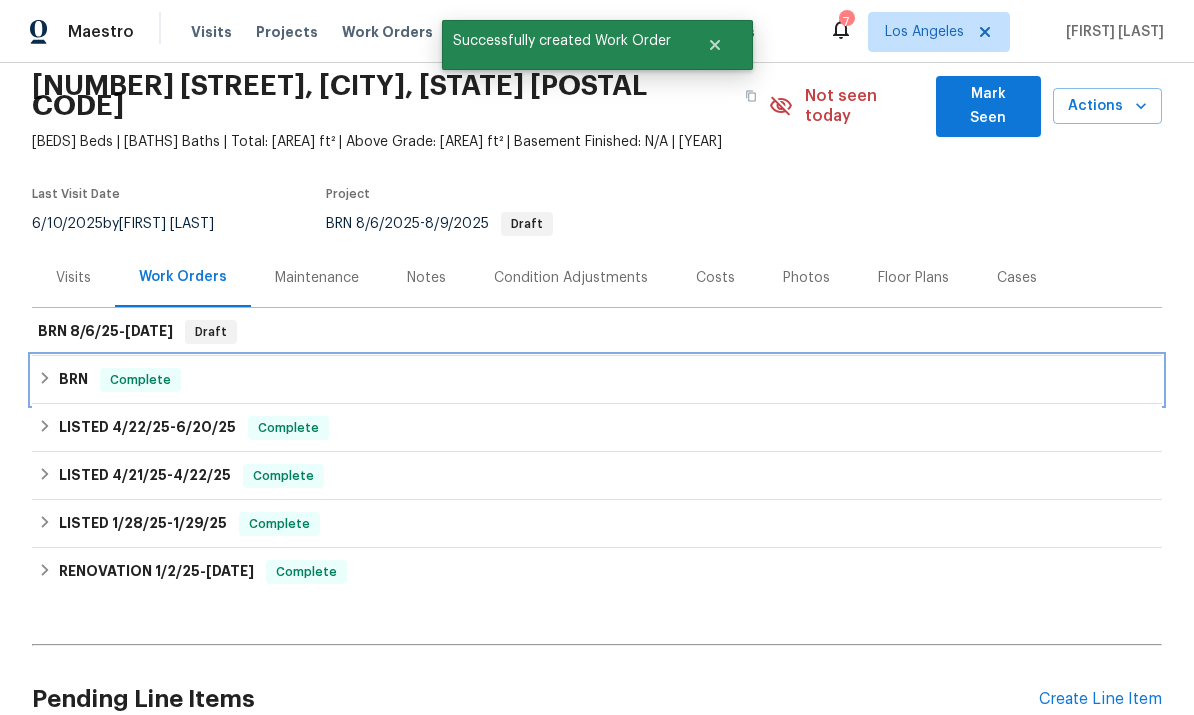 click on "Complete" at bounding box center [140, 380] 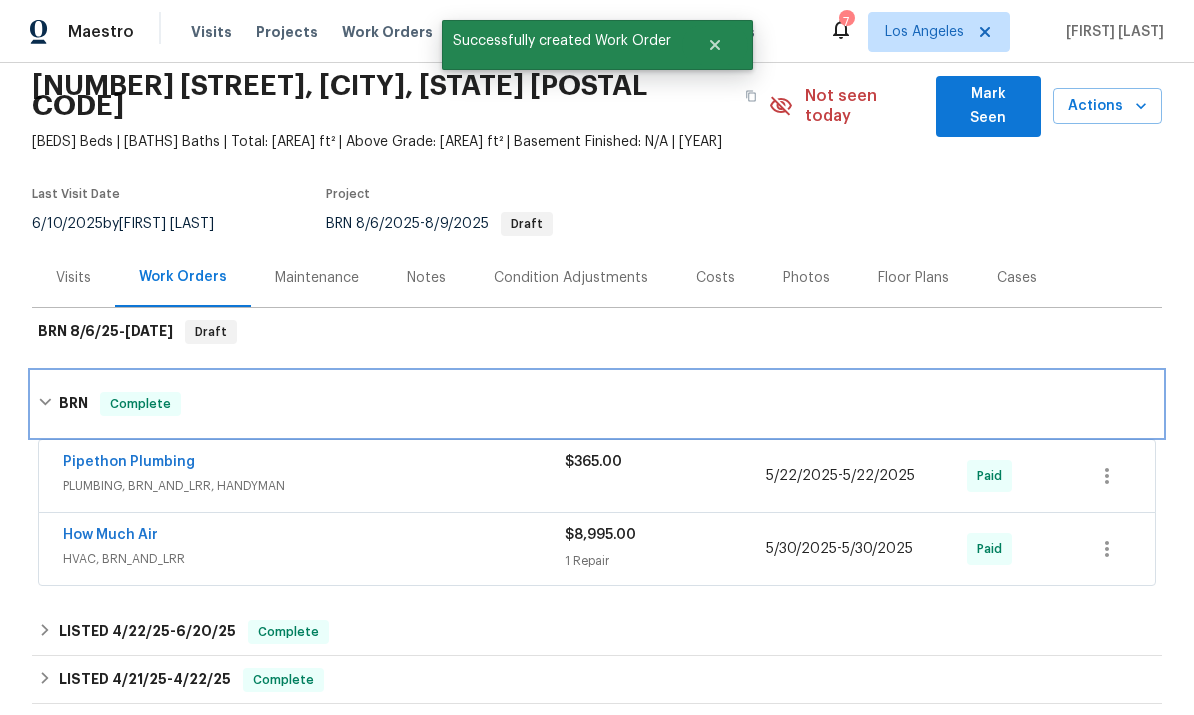 click on "Complete" at bounding box center (140, 404) 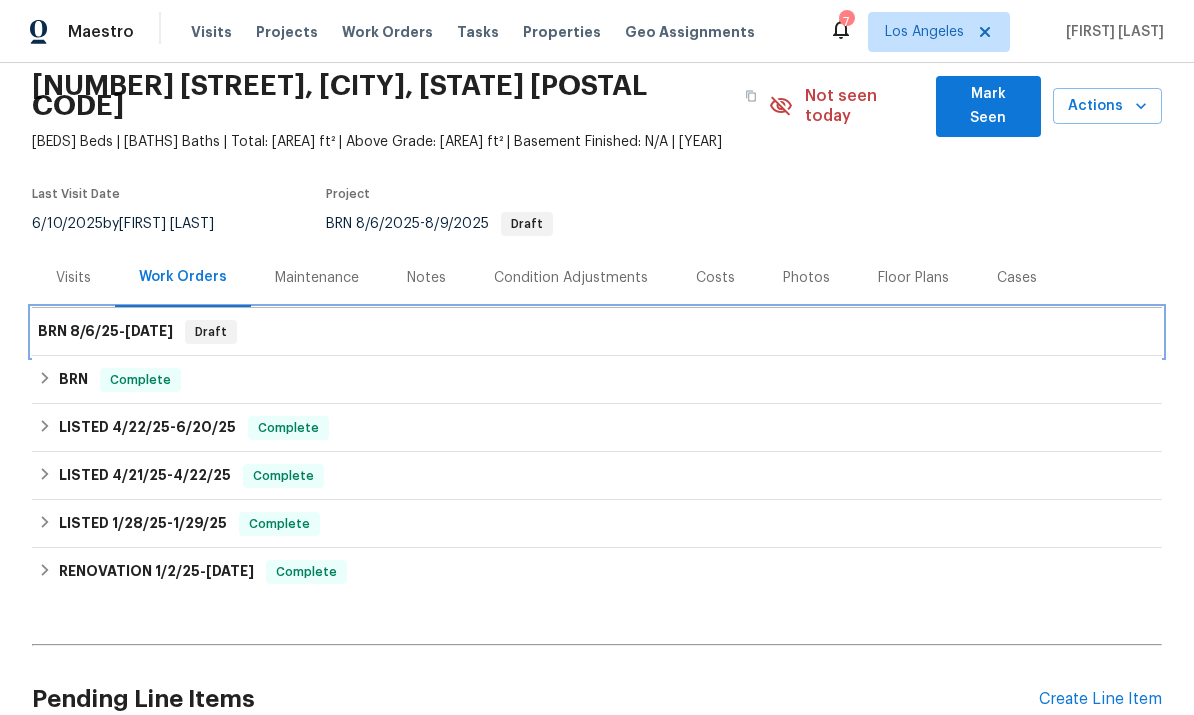 click on "BRN   8/6/25  -  8/9/25 Draft" at bounding box center [597, 332] 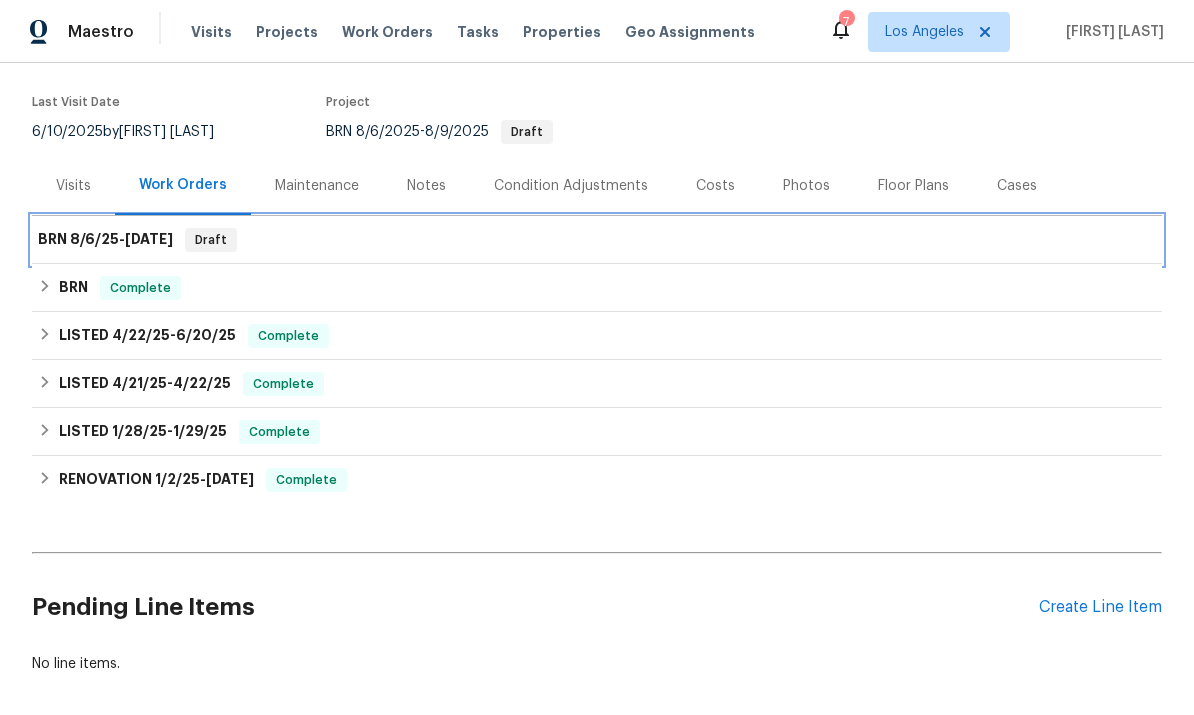 scroll, scrollTop: 166, scrollLeft: 0, axis: vertical 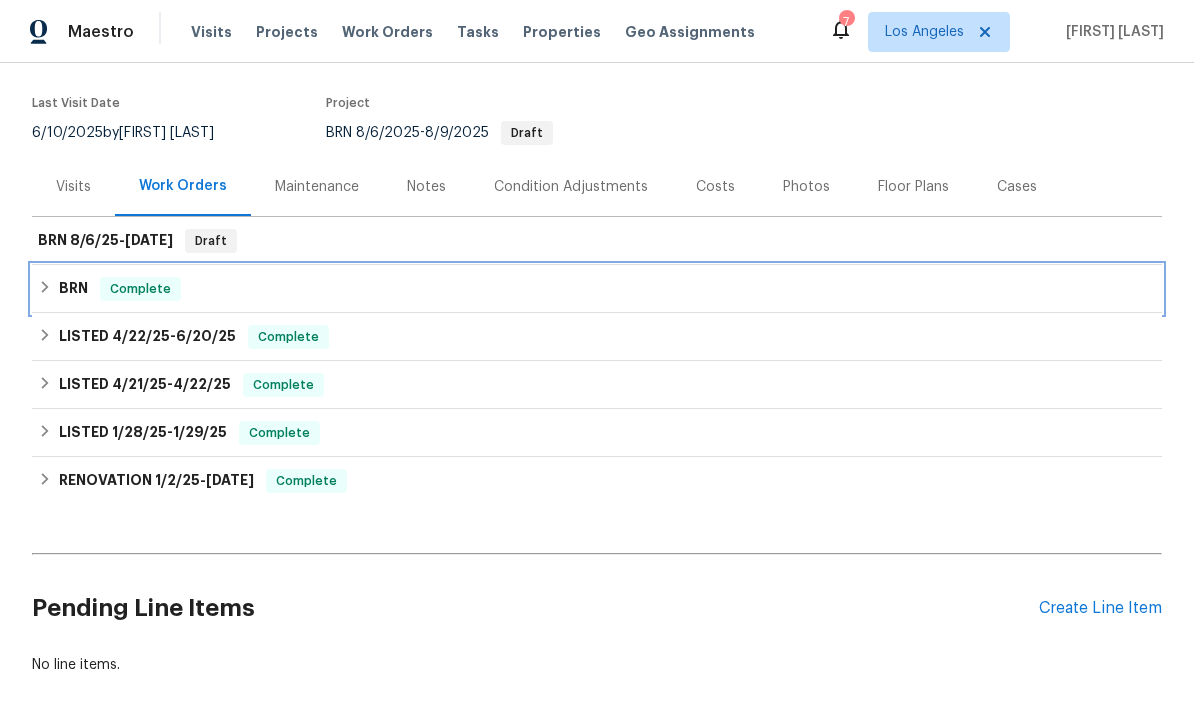 click on "BRN" at bounding box center (73, 289) 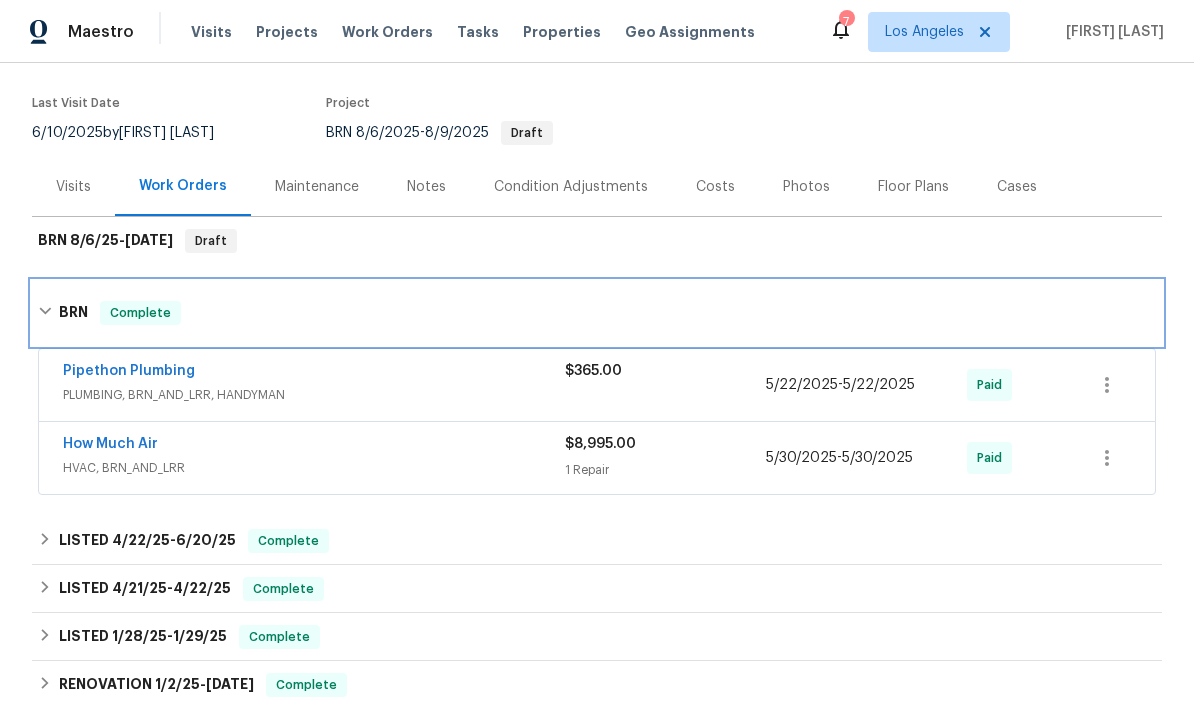click on "BRN" at bounding box center (73, 313) 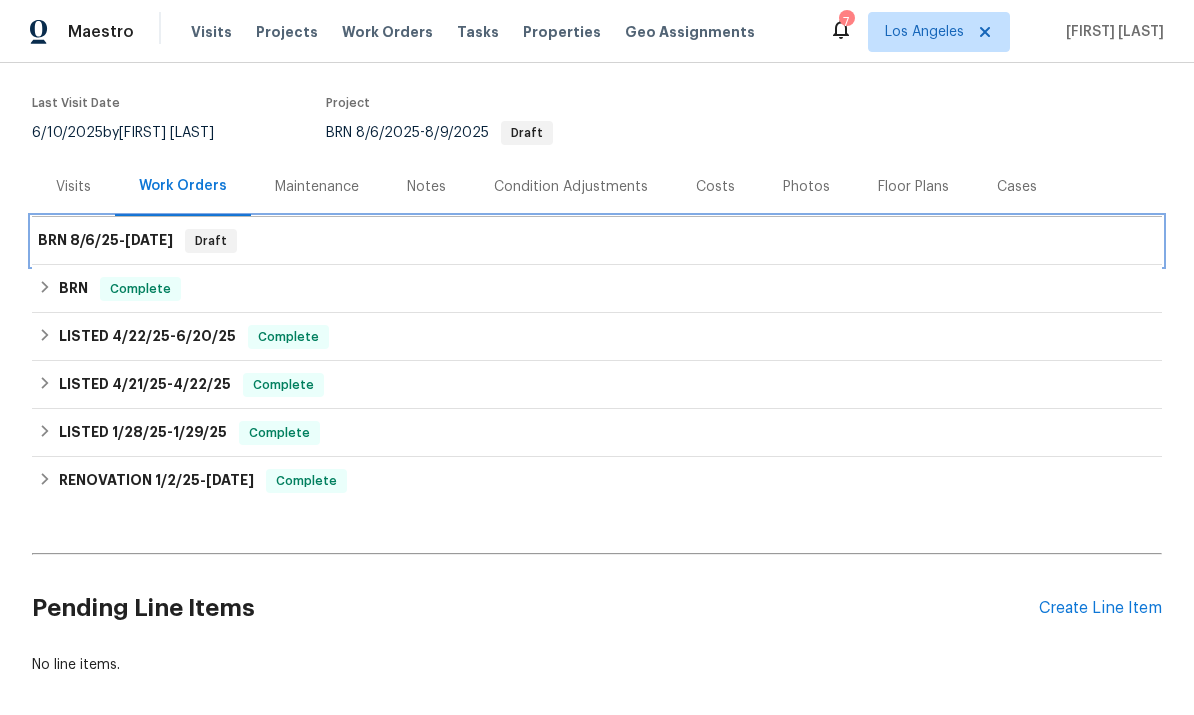 click on "8/6/25" at bounding box center (94, 240) 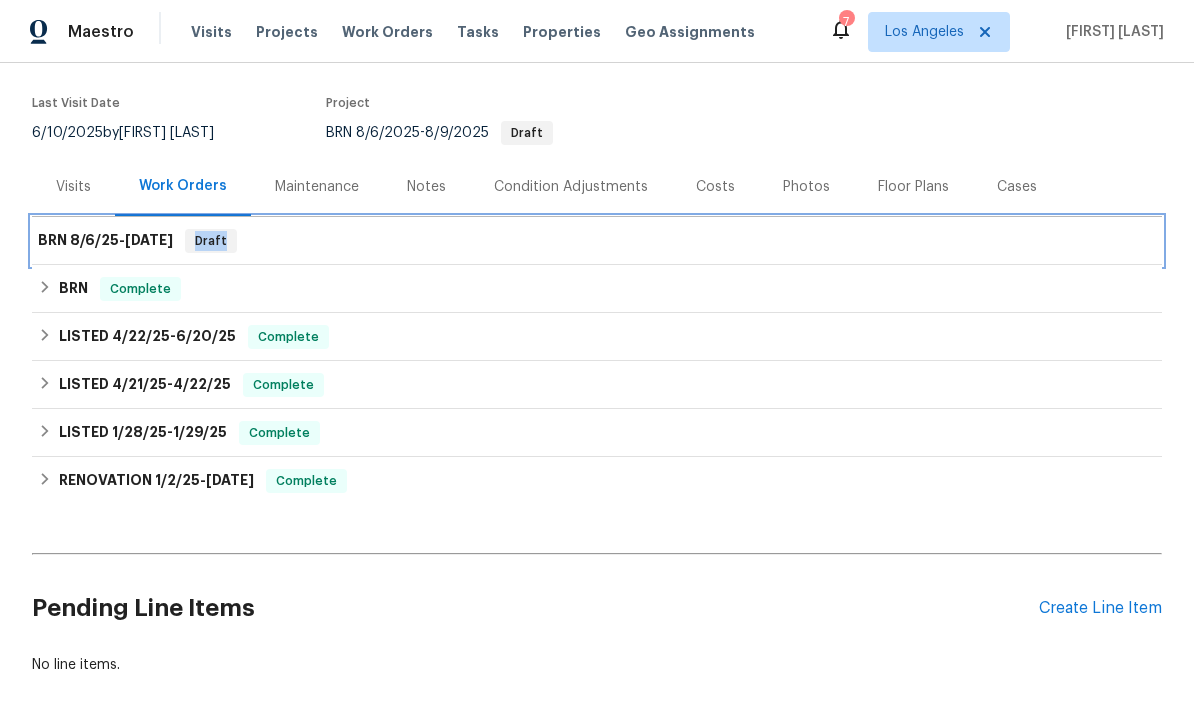 scroll, scrollTop: 0, scrollLeft: 0, axis: both 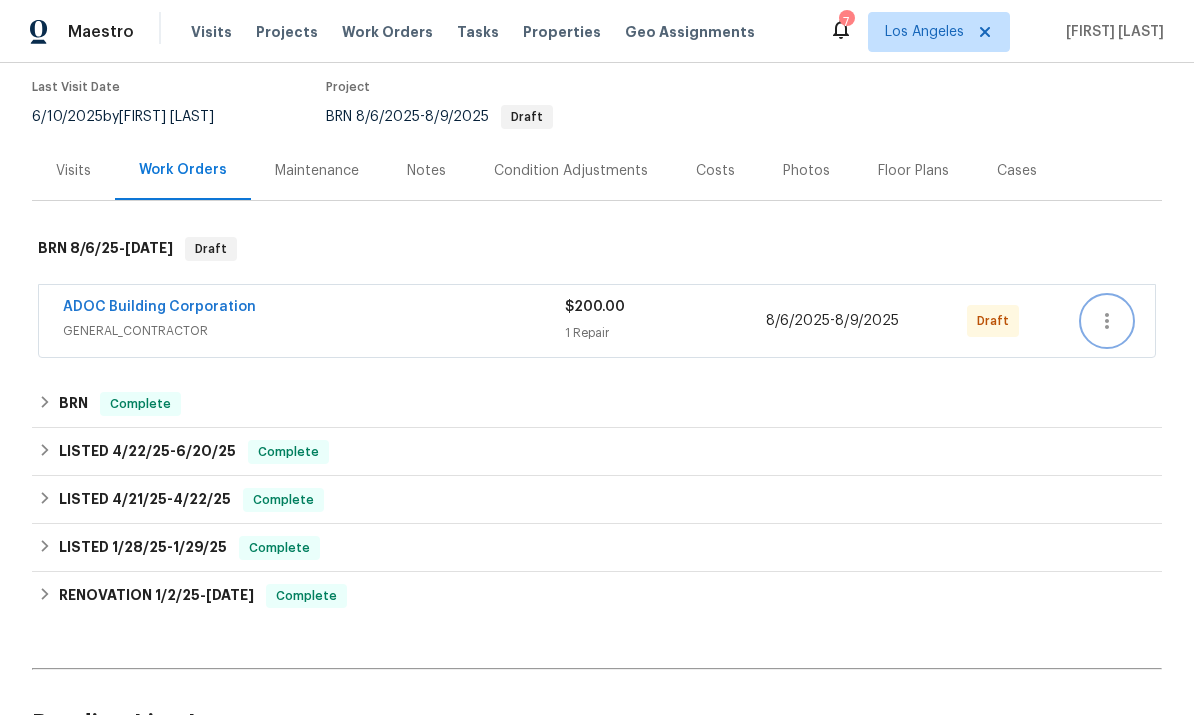 click 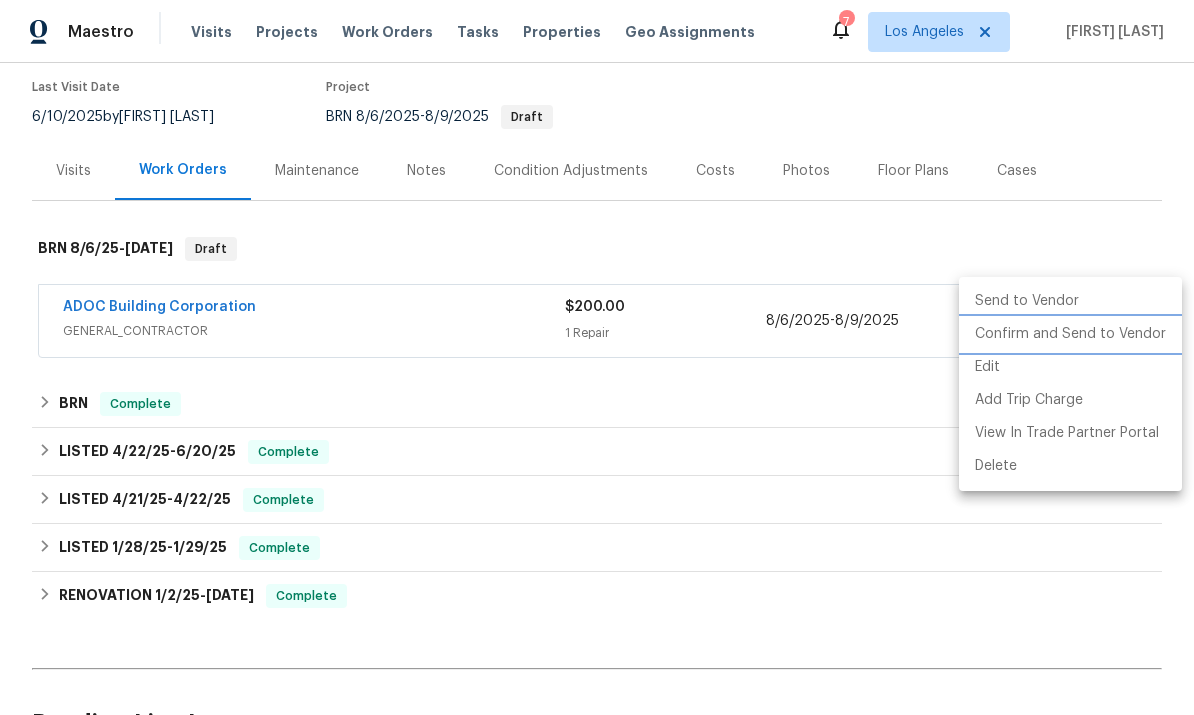 click on "Confirm and Send to Vendor" at bounding box center [1070, 334] 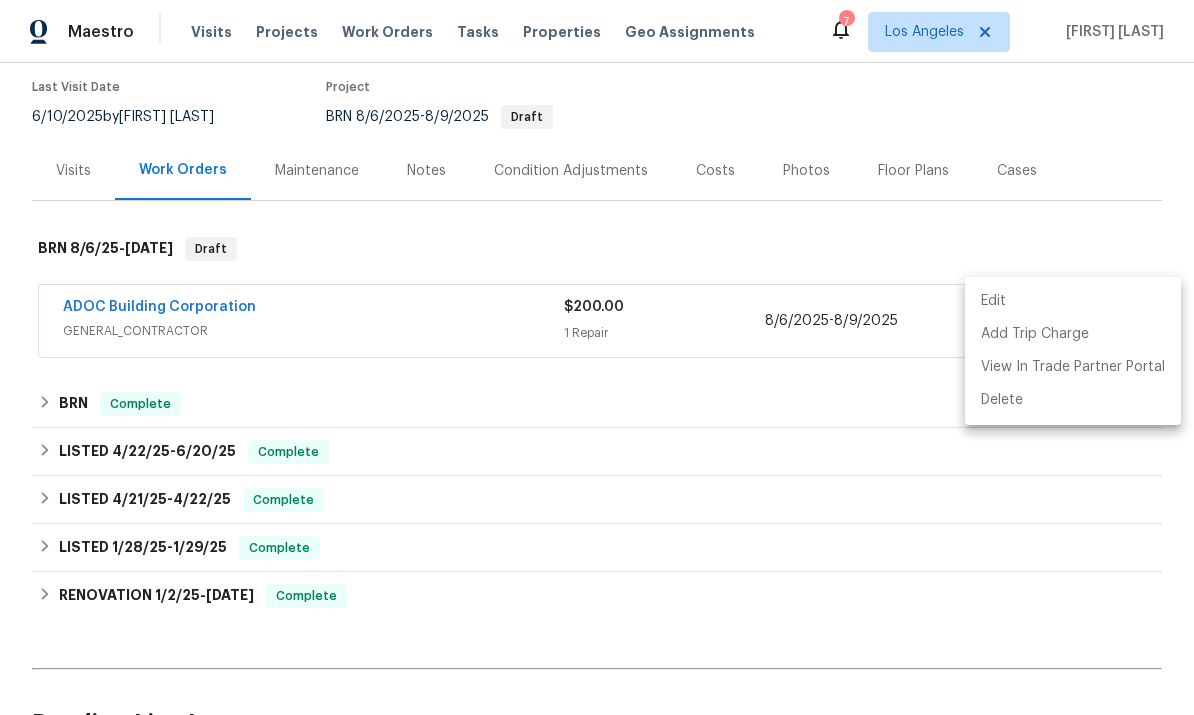 click at bounding box center (597, 357) 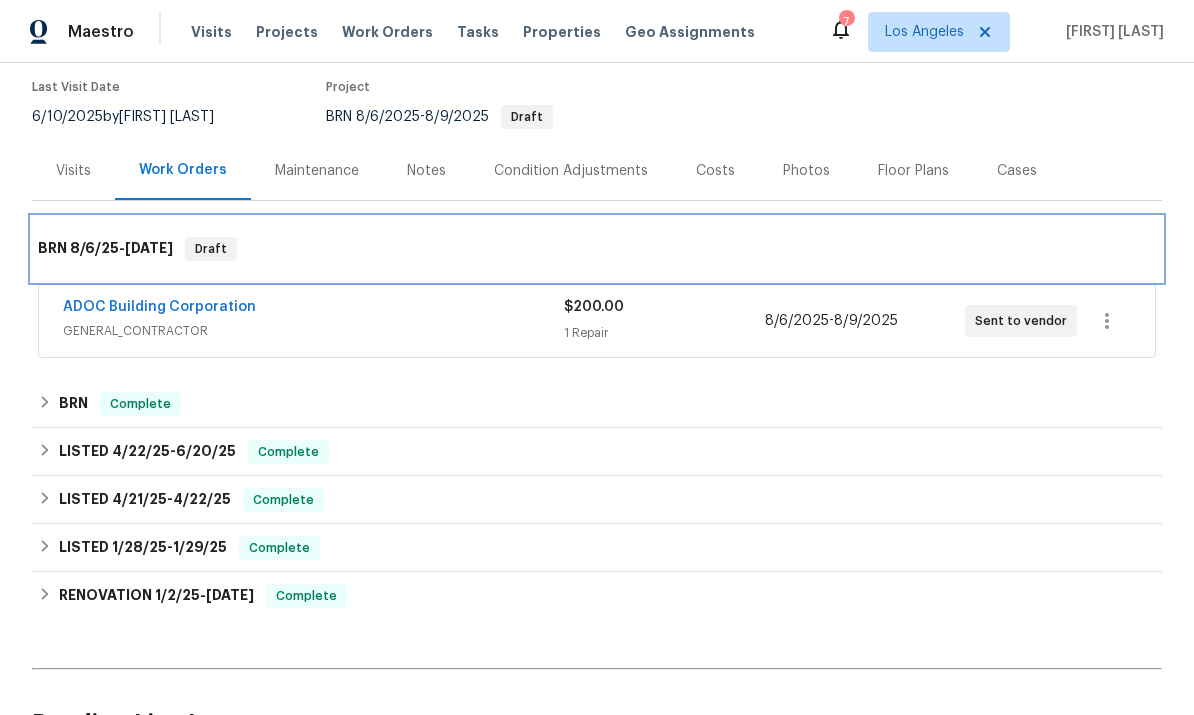 click on "Draft" at bounding box center (211, 249) 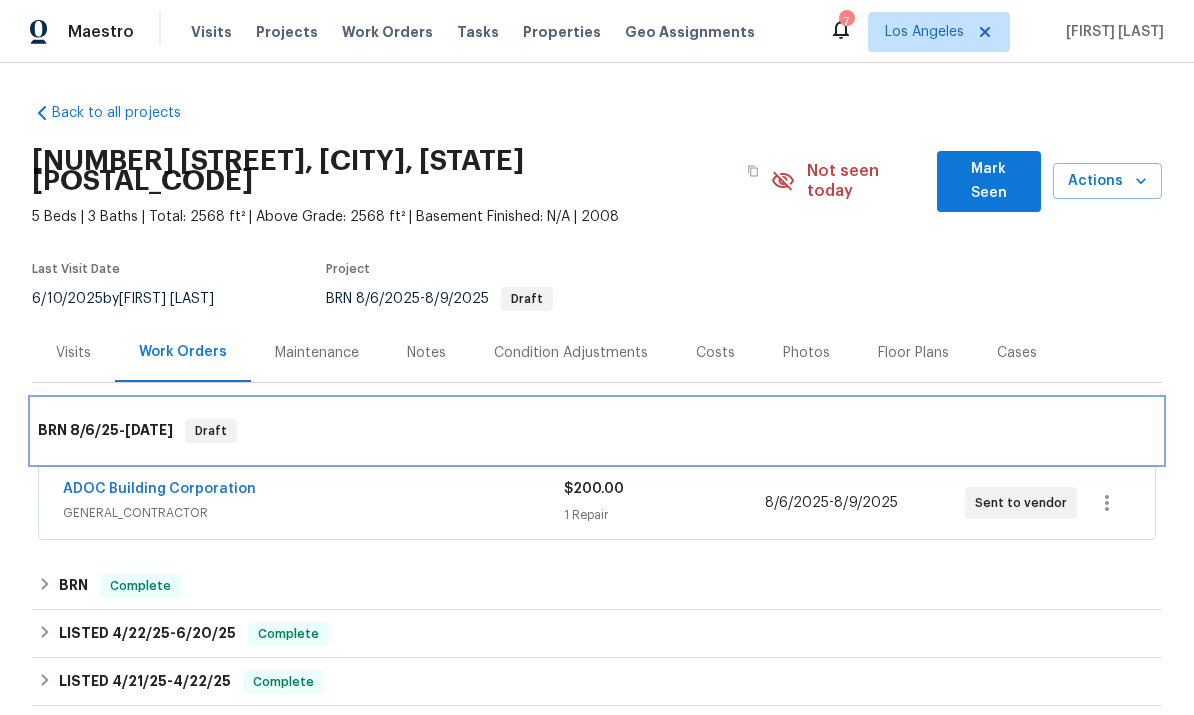 scroll, scrollTop: 0, scrollLeft: 0, axis: both 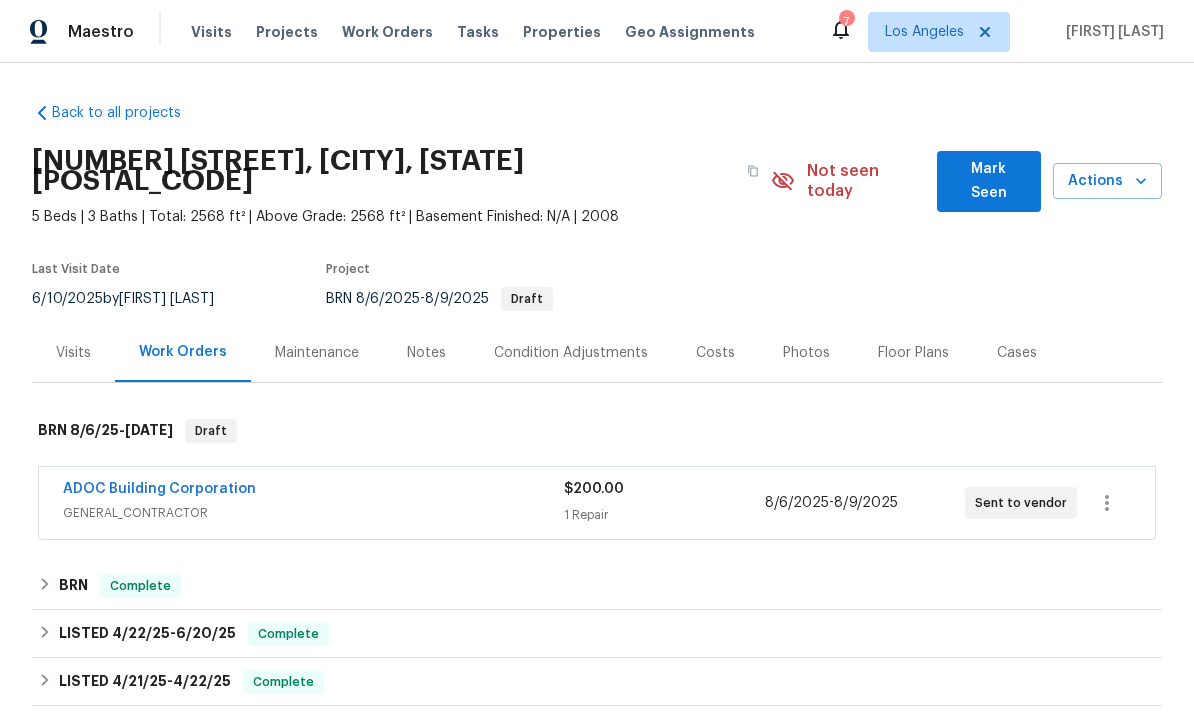 click on "Project" at bounding box center (518, 275) 